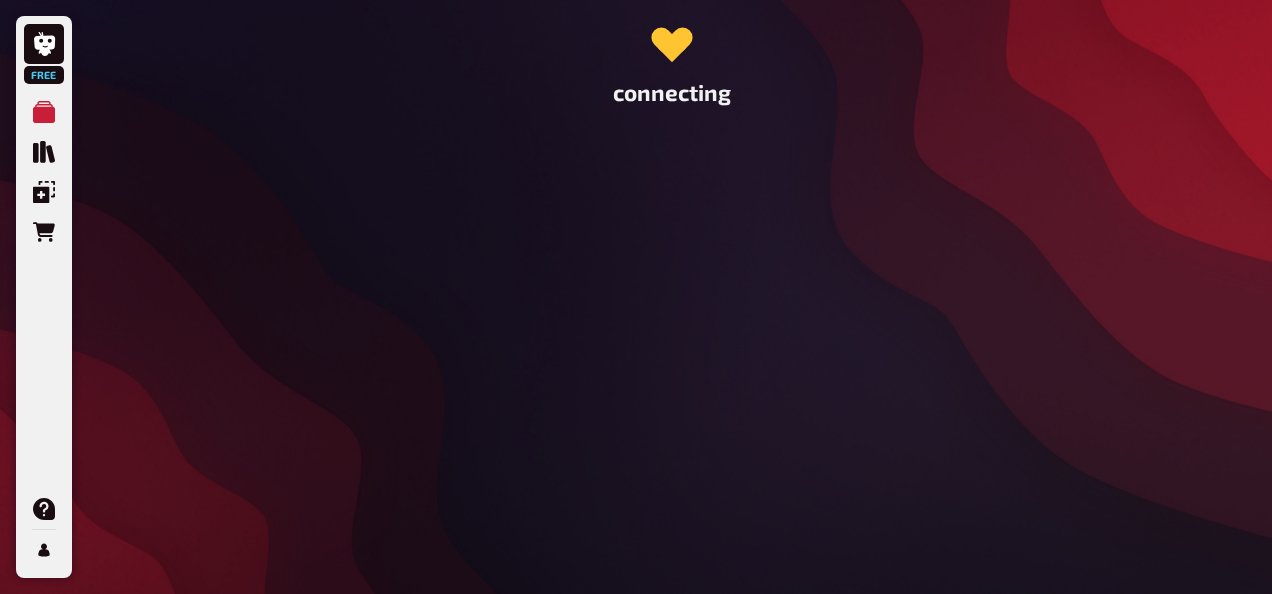 scroll, scrollTop: 0, scrollLeft: 0, axis: both 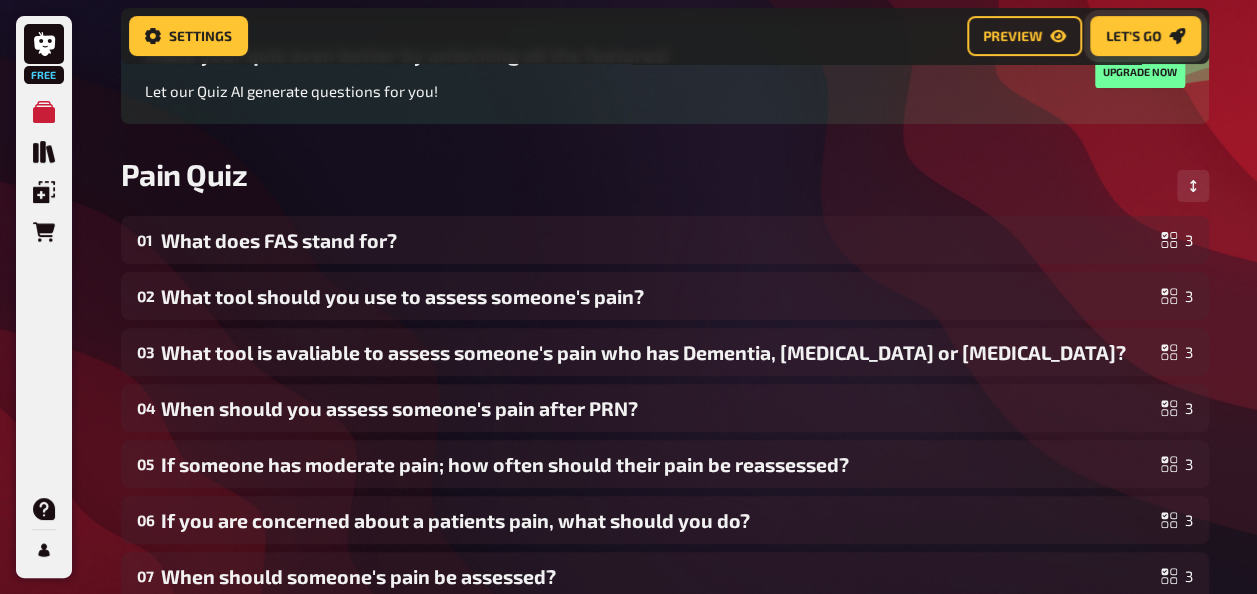 click on "Let's go" at bounding box center [1133, 36] 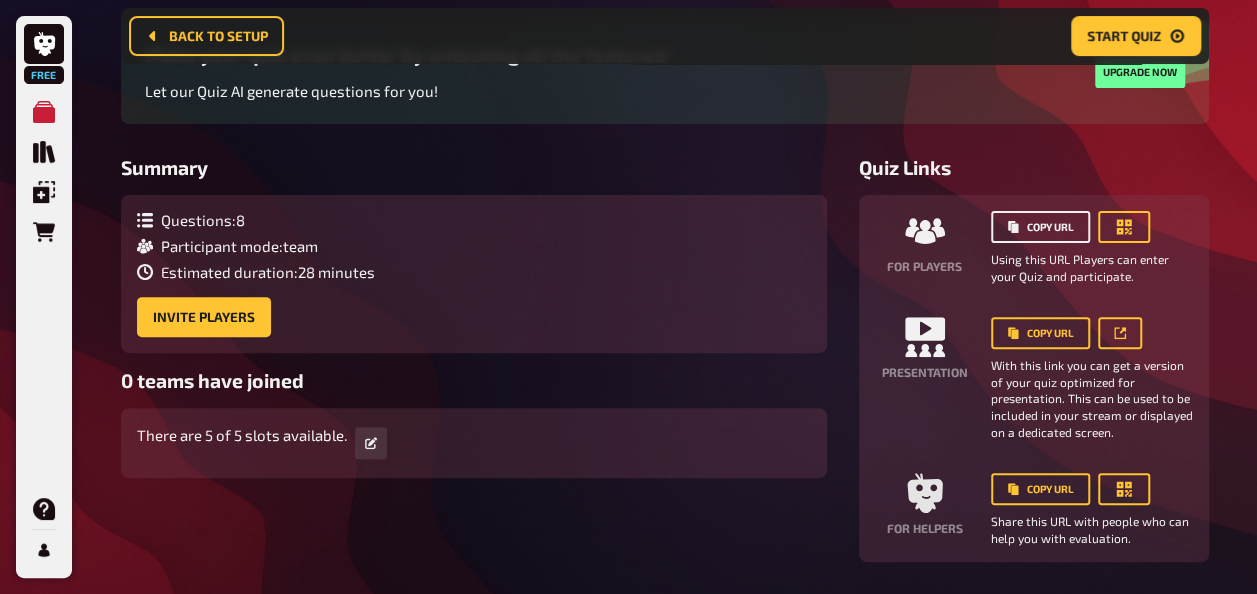 click on "Copy URL" at bounding box center (1040, 227) 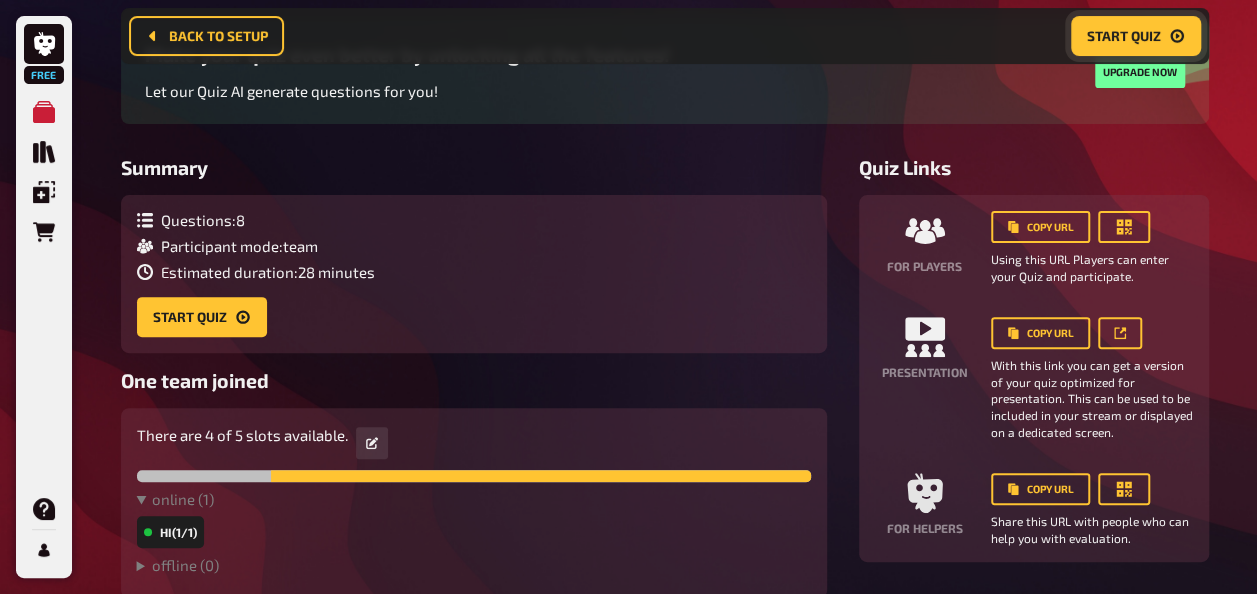 click on "Start Quiz" at bounding box center [1124, 36] 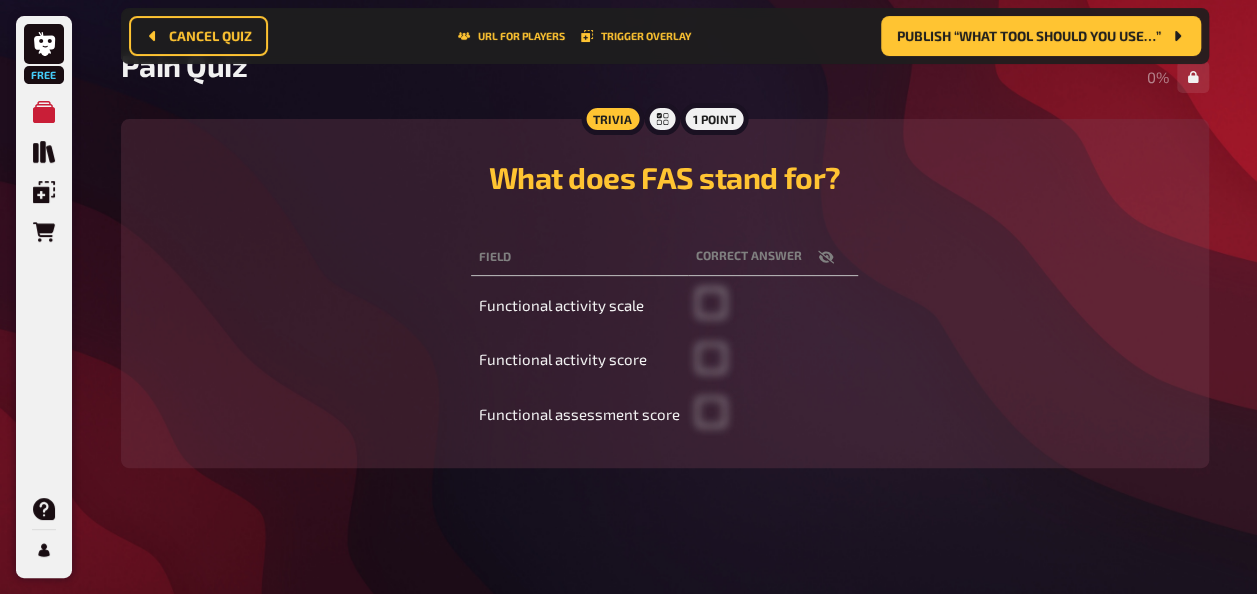 scroll, scrollTop: 191, scrollLeft: 0, axis: vertical 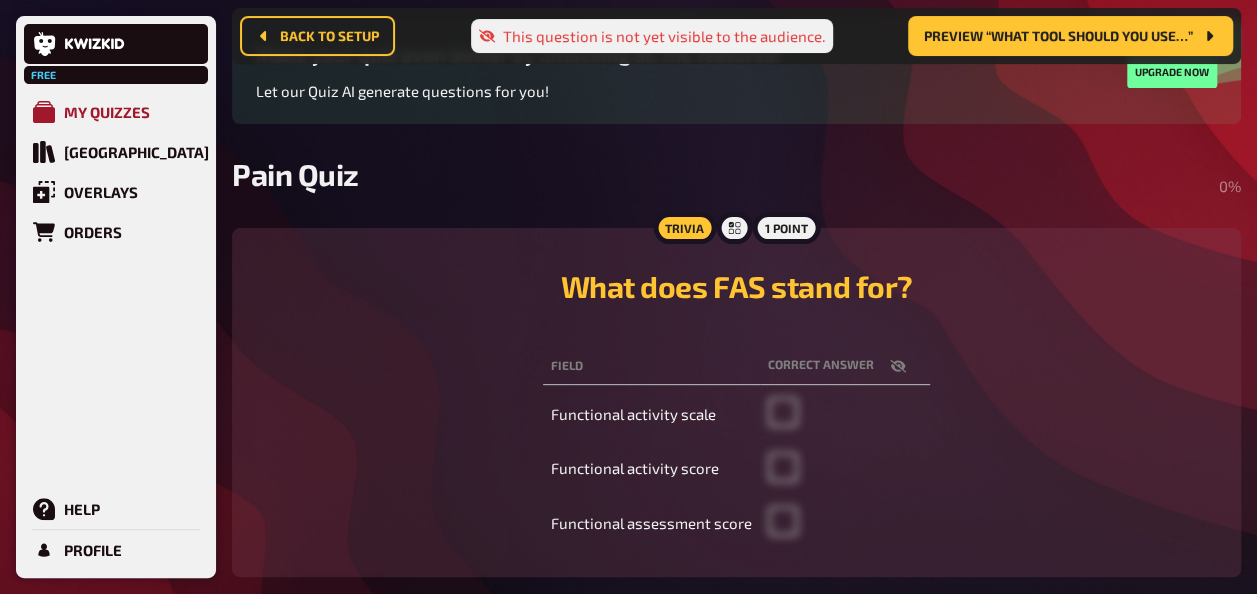 click on "My Quizzes" at bounding box center (116, 112) 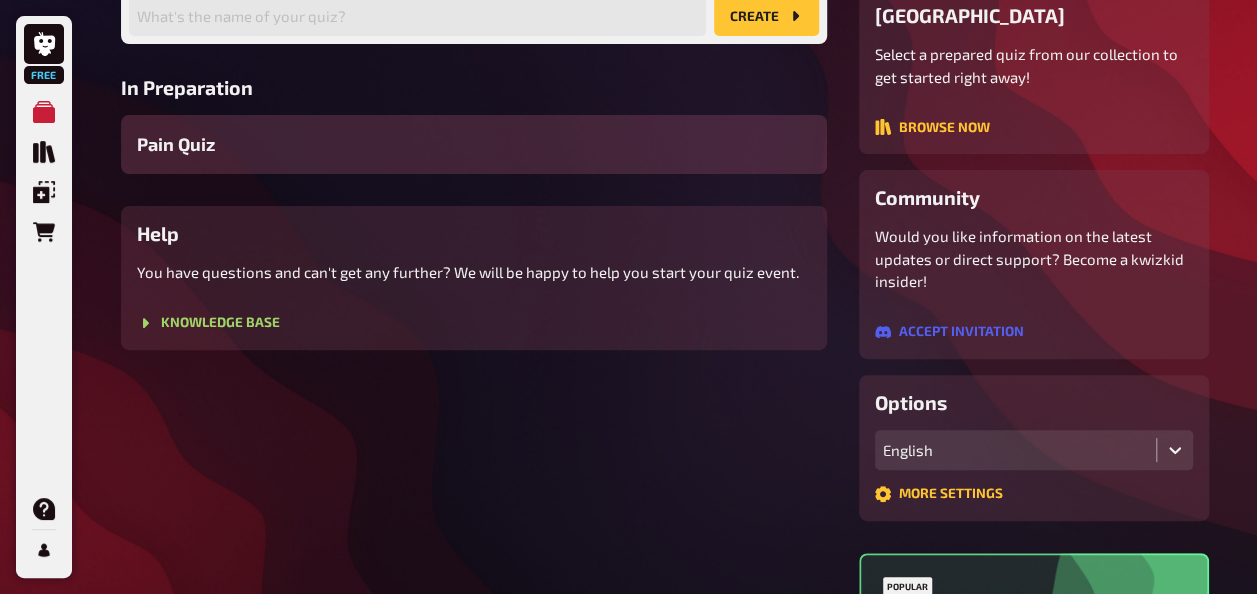 click on "Pain Quiz" at bounding box center [474, 144] 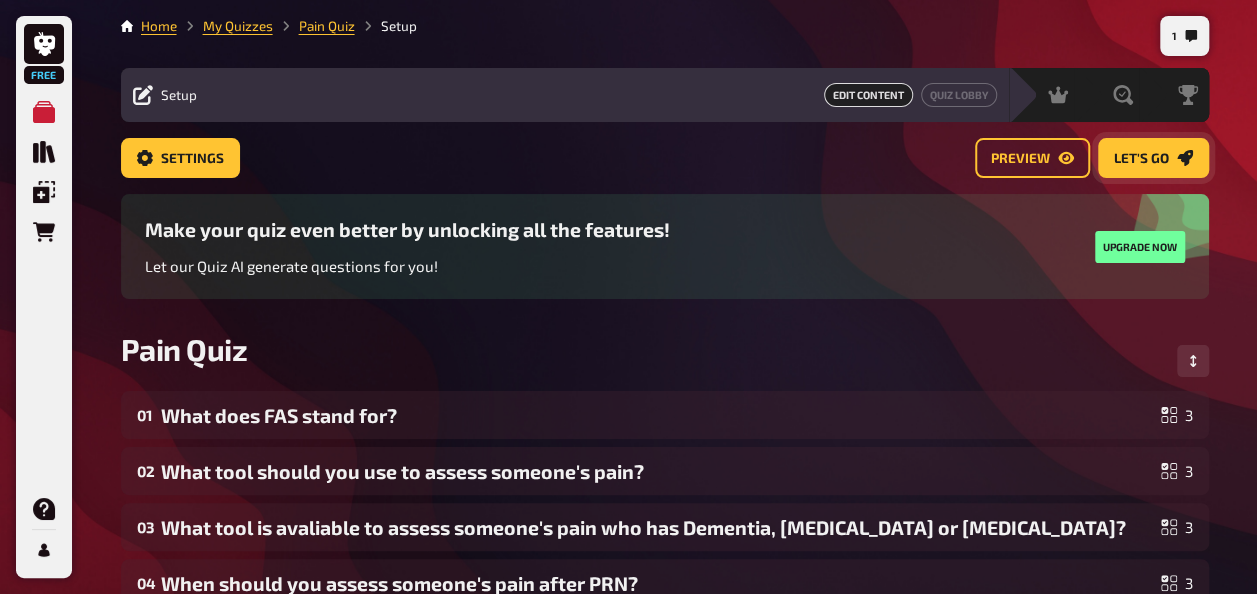 click on "Let's go" at bounding box center (1153, 158) 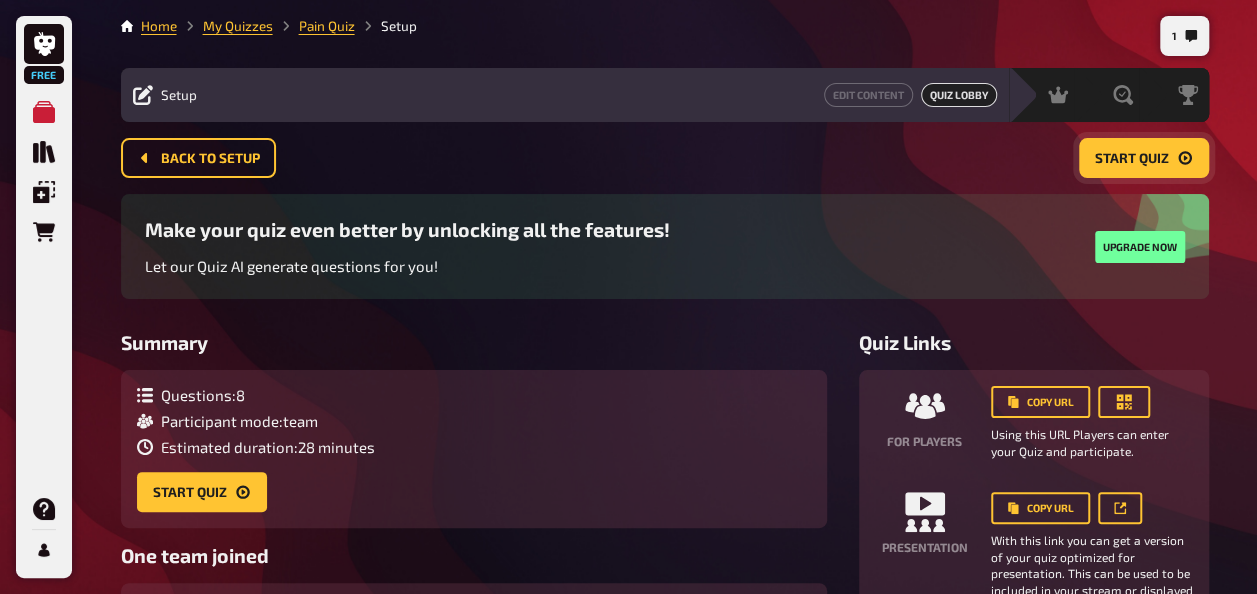 click on "Start Quiz" at bounding box center (1144, 158) 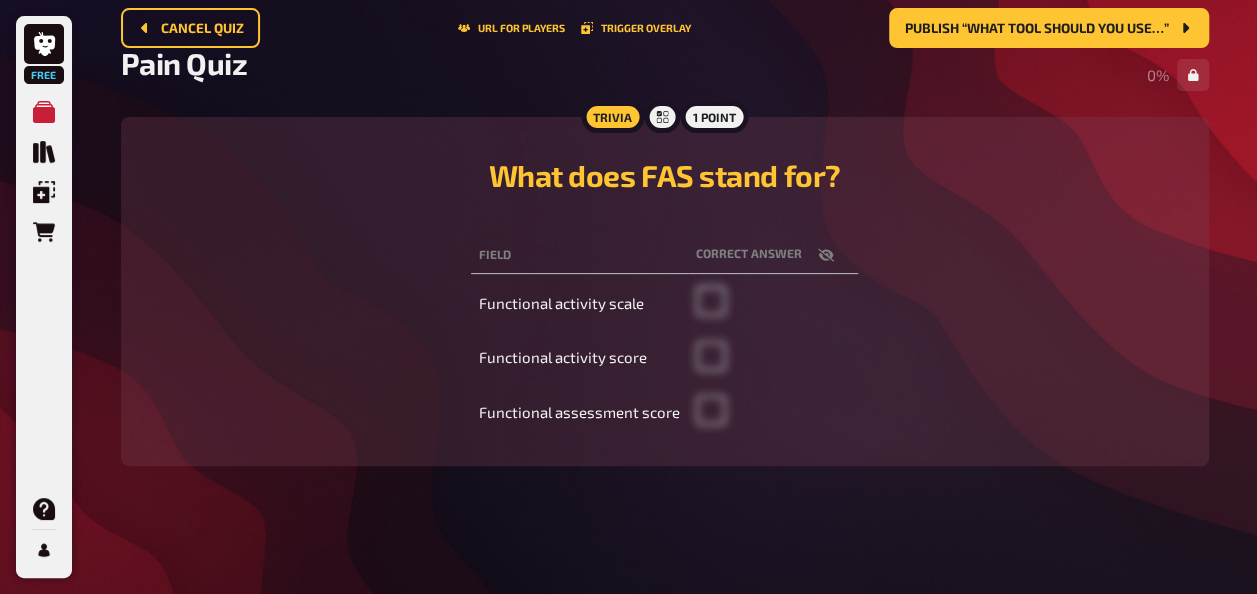 scroll, scrollTop: 162, scrollLeft: 0, axis: vertical 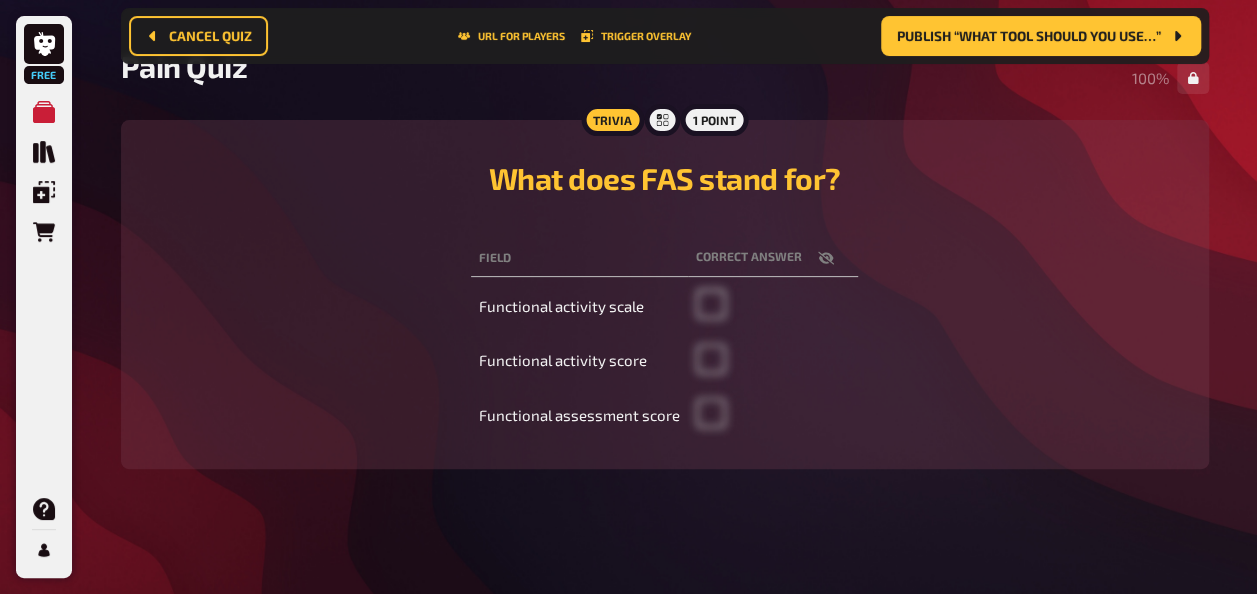 click on "Functional activity scale" at bounding box center (579, 306) 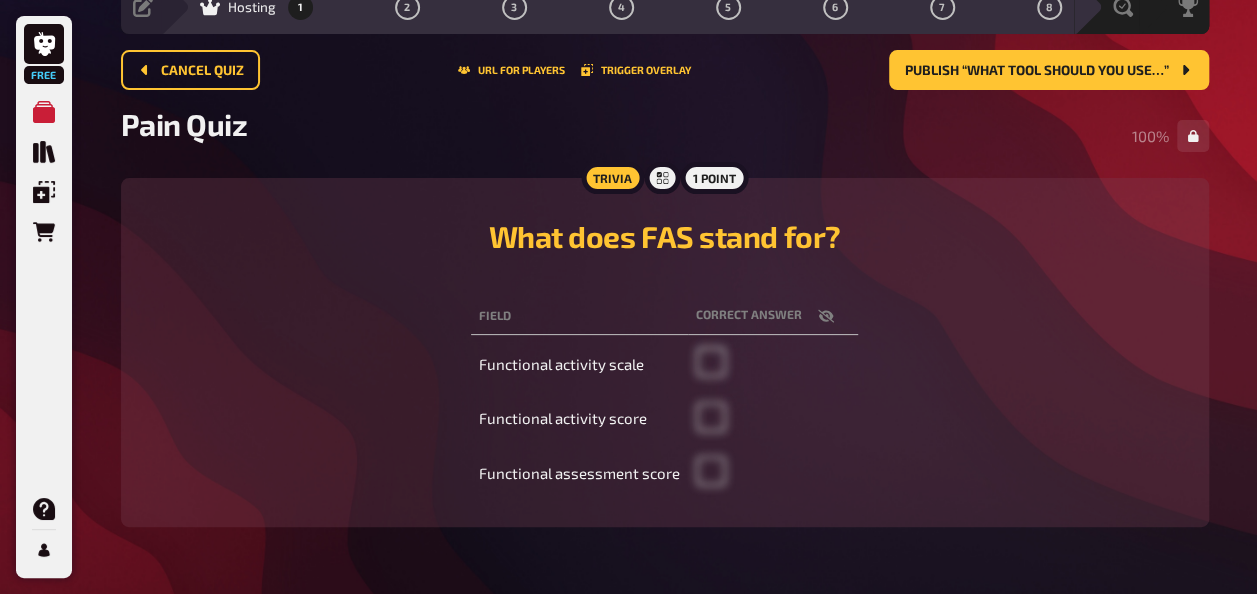 scroll, scrollTop: 9, scrollLeft: 0, axis: vertical 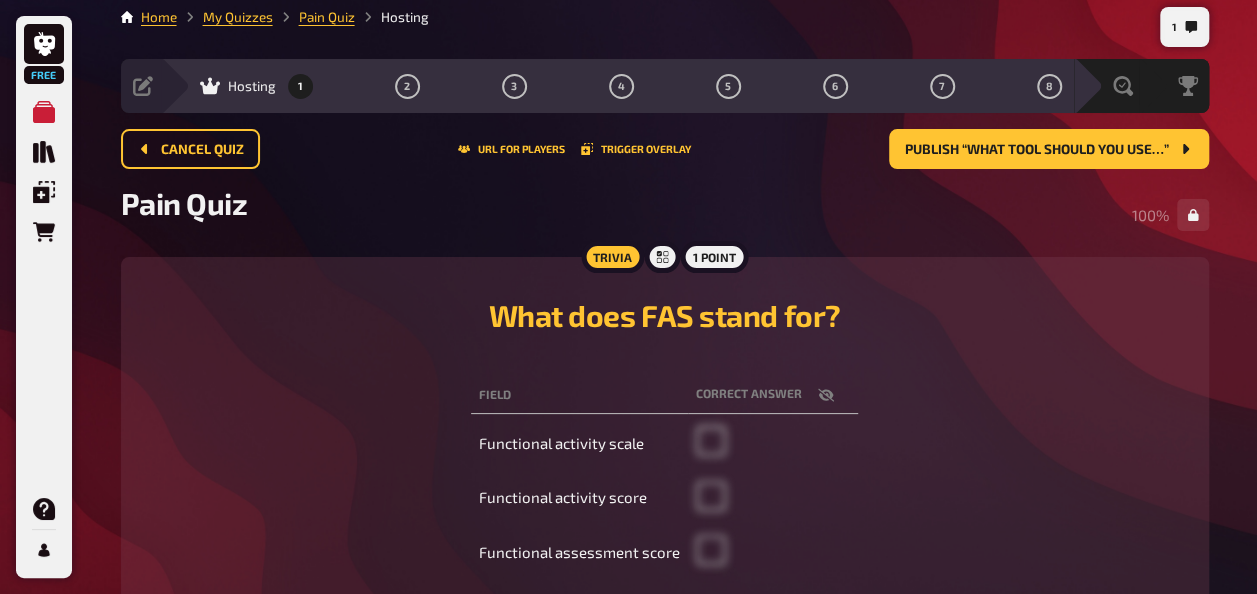 click 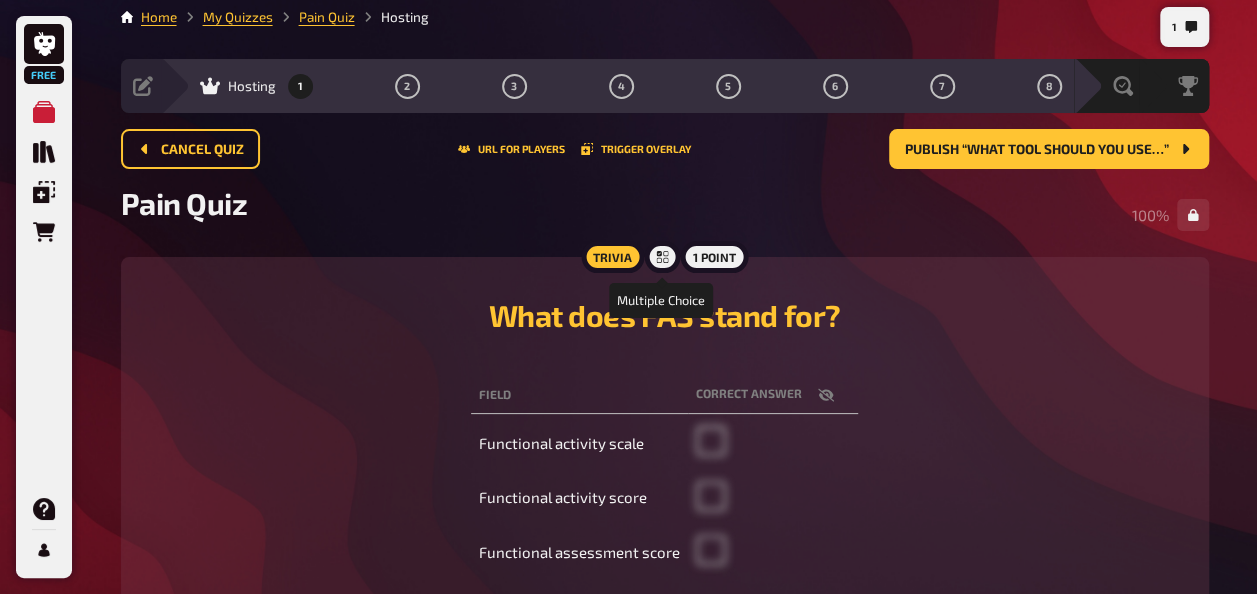 click on "Trivia" at bounding box center [612, 257] 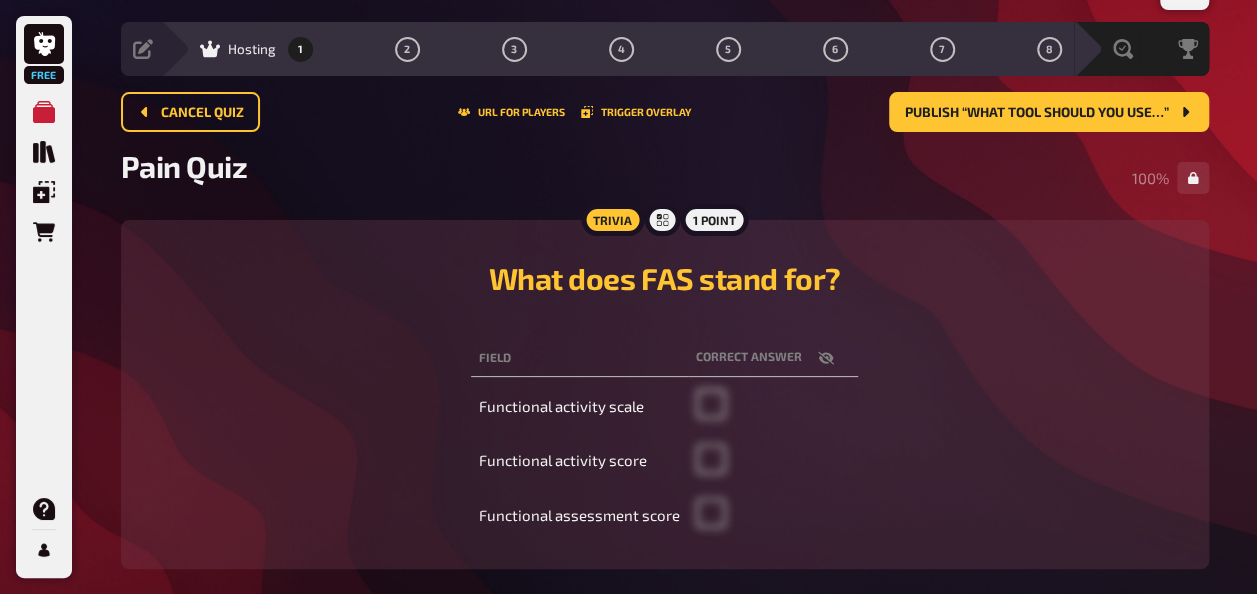 scroll, scrollTop: 86, scrollLeft: 0, axis: vertical 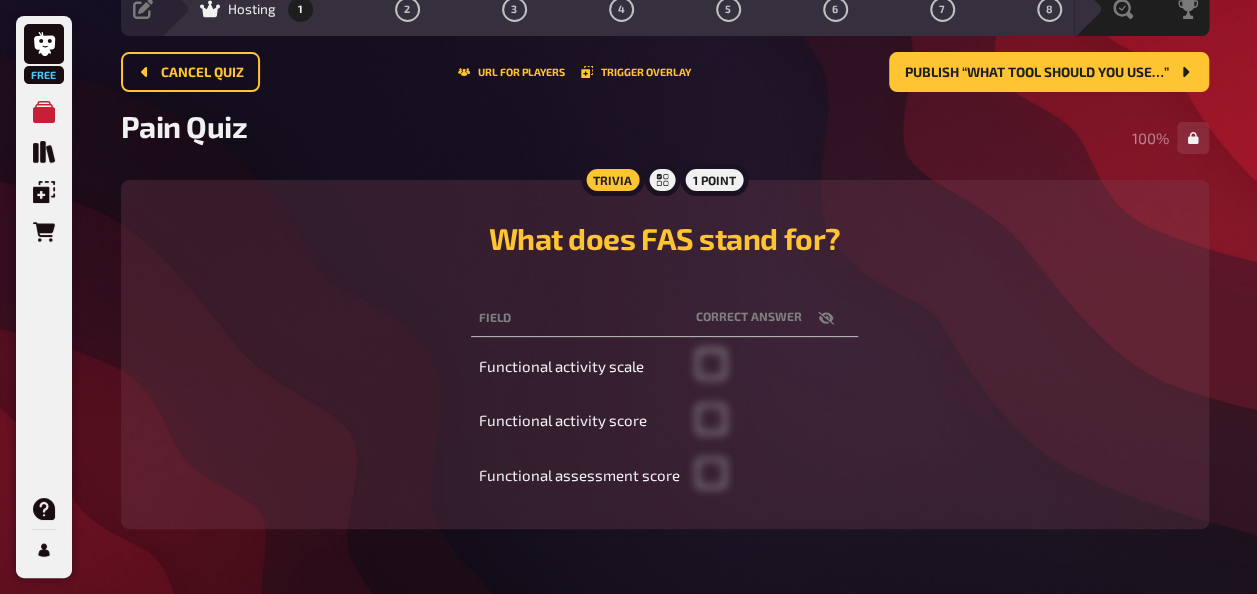 click on "Functional activity scale" at bounding box center (579, 366) 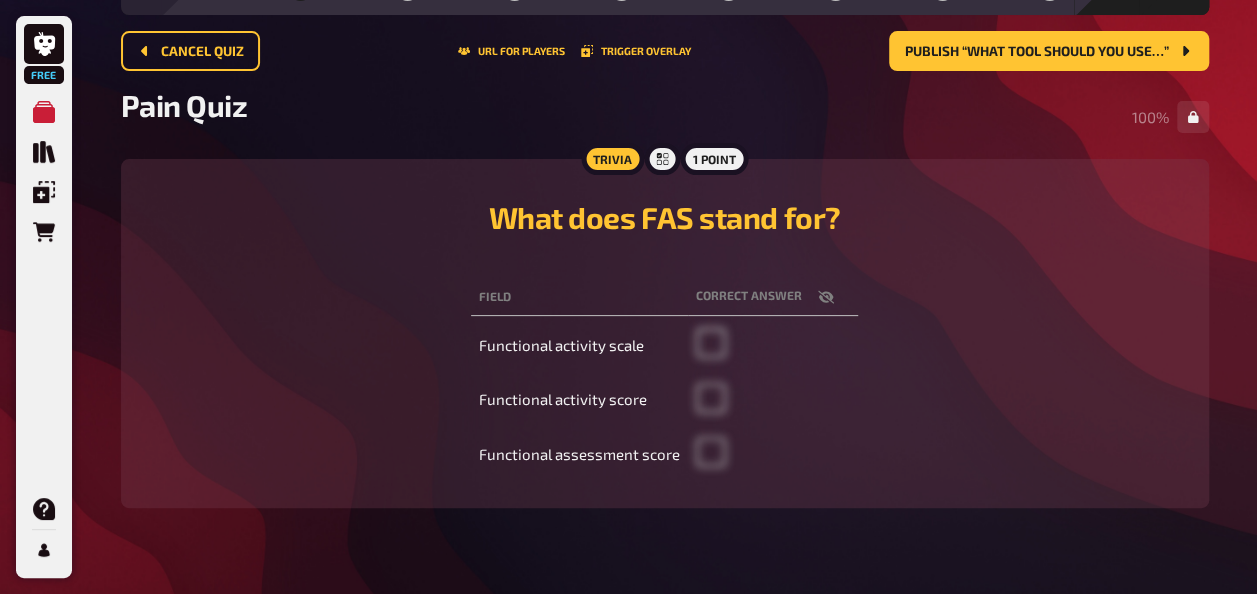scroll, scrollTop: 48, scrollLeft: 0, axis: vertical 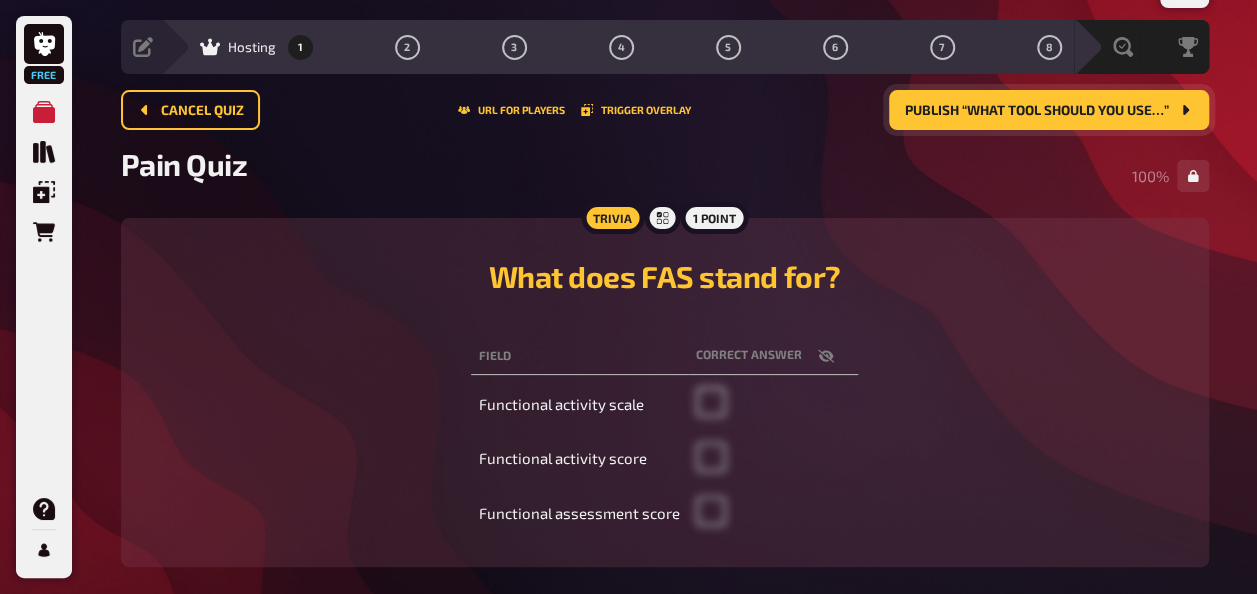 click on "Publish “What tool should you use…”" at bounding box center [1037, 111] 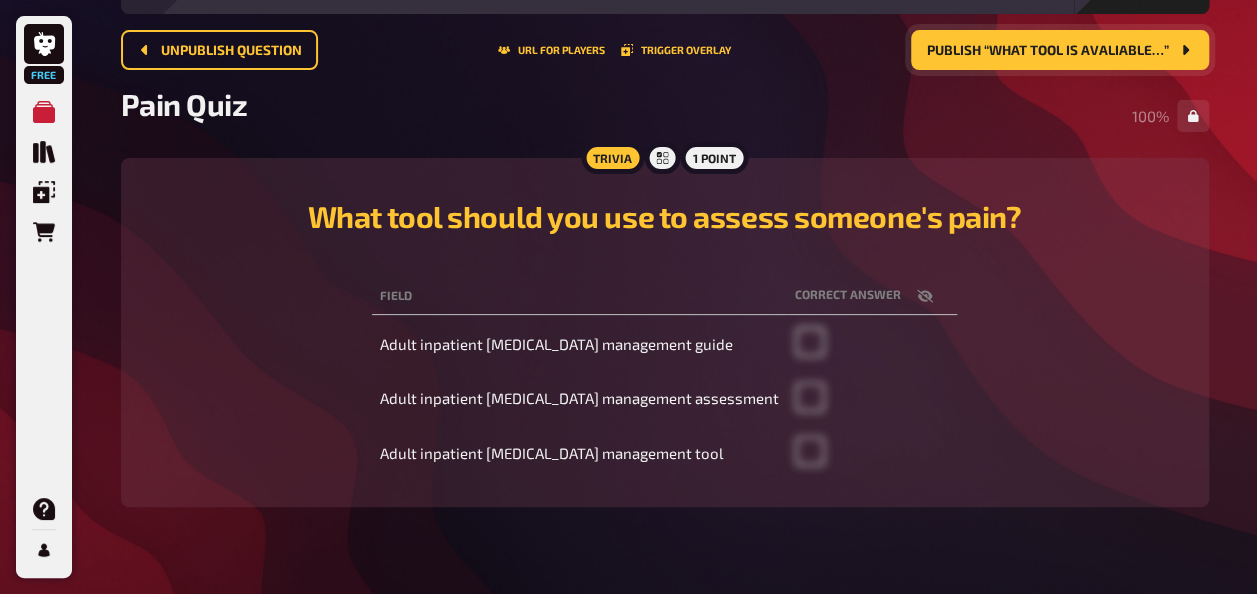 scroll, scrollTop: 108, scrollLeft: 0, axis: vertical 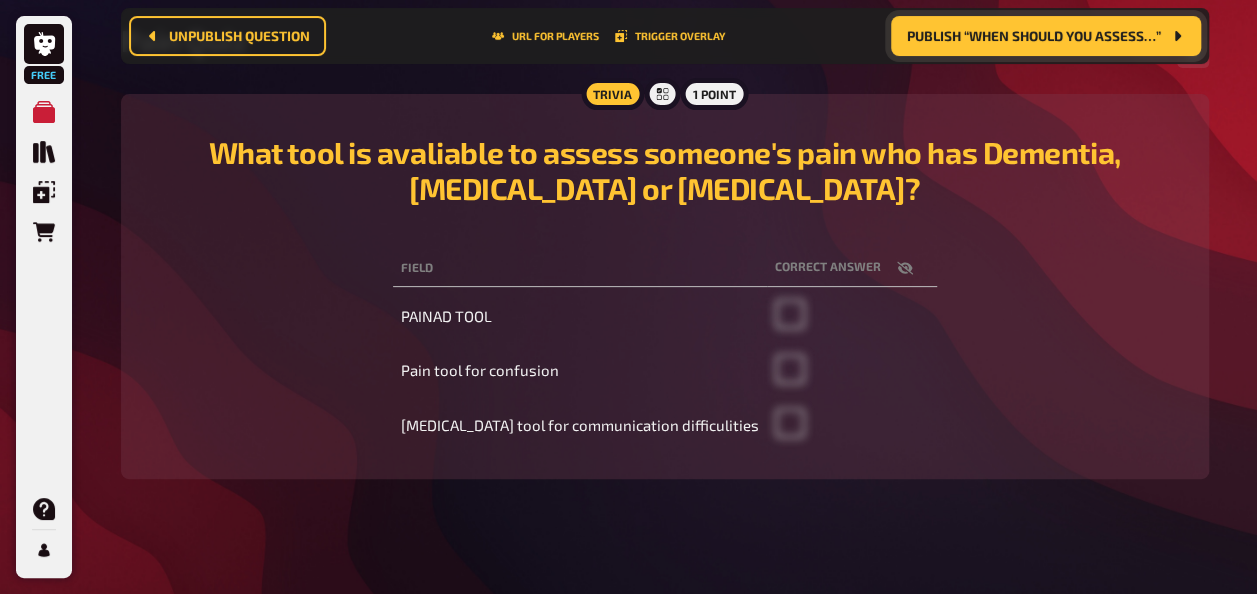 click on "Publish “When should you assess…”" at bounding box center [1034, 36] 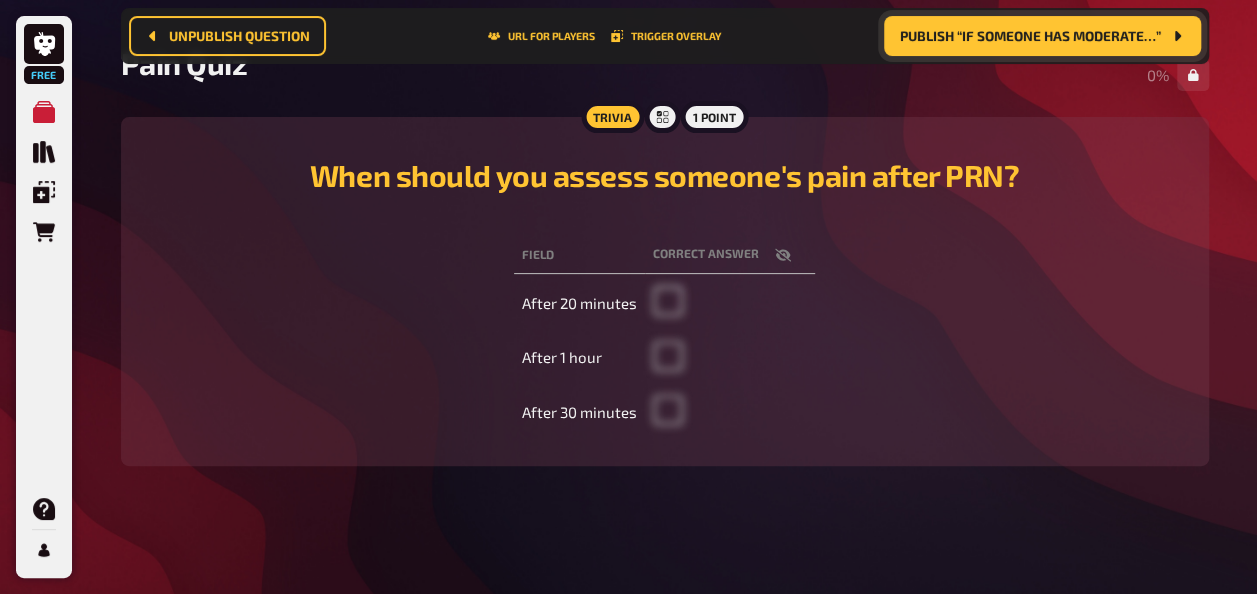 scroll, scrollTop: 163, scrollLeft: 0, axis: vertical 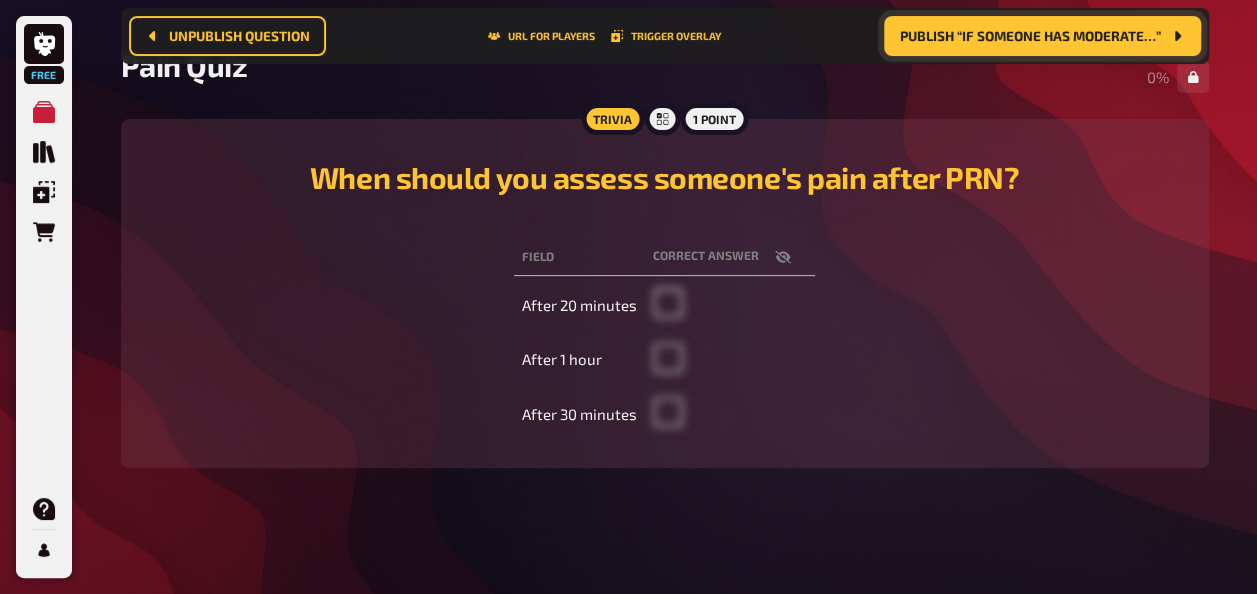 click at bounding box center (783, 257) 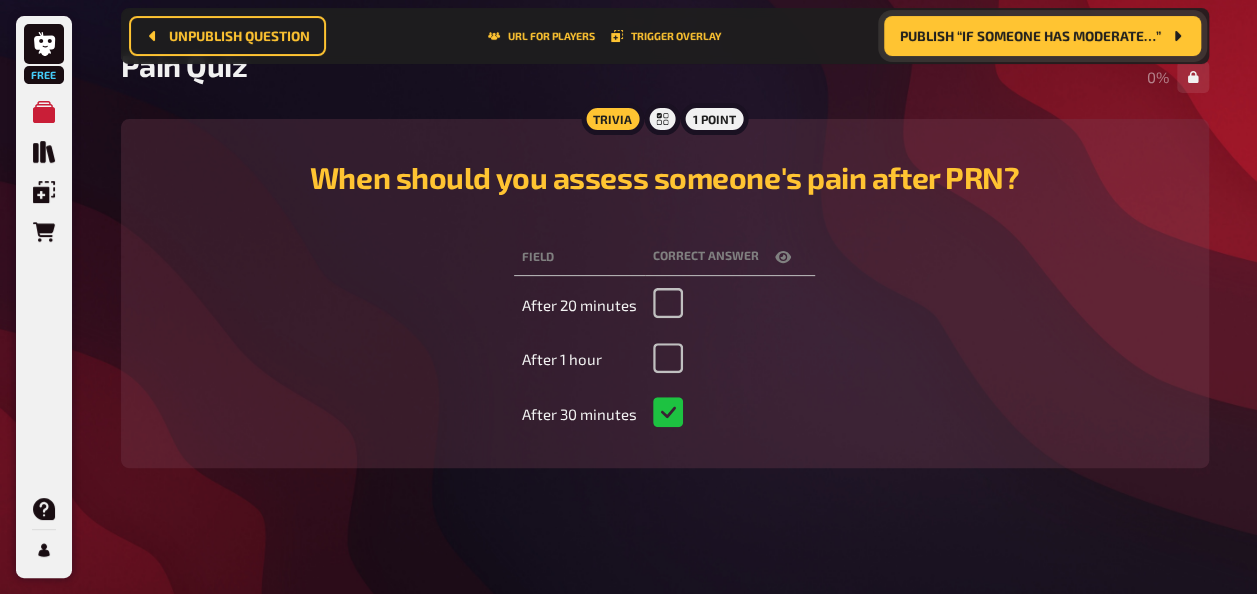 click at bounding box center (783, 257) 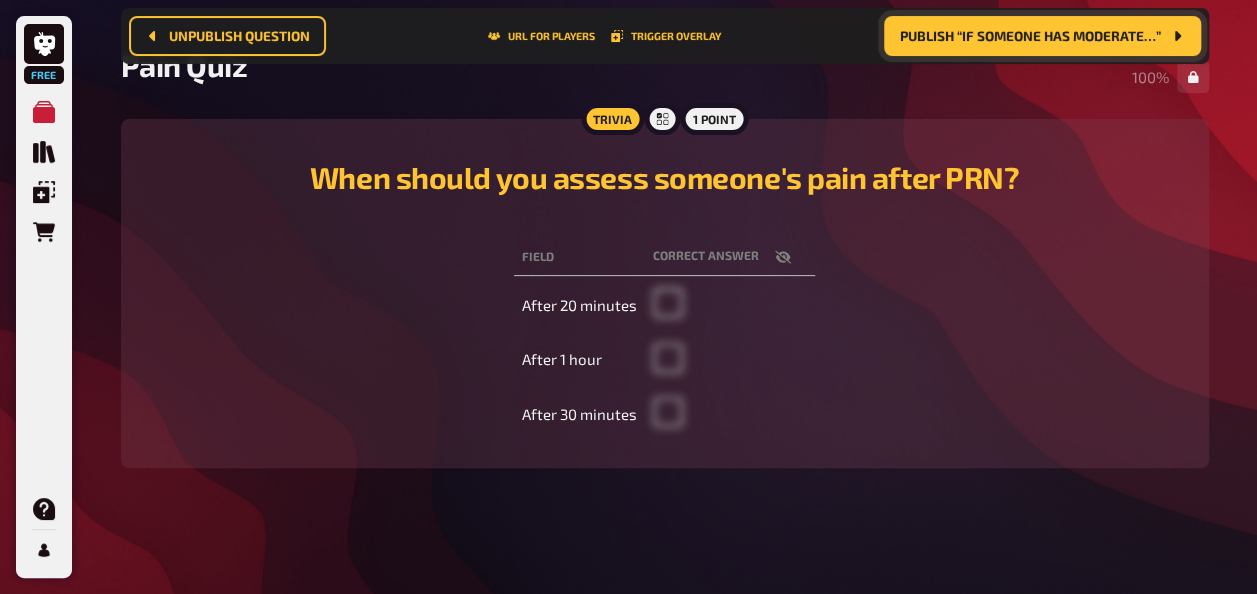 click on "Field" at bounding box center (579, 257) 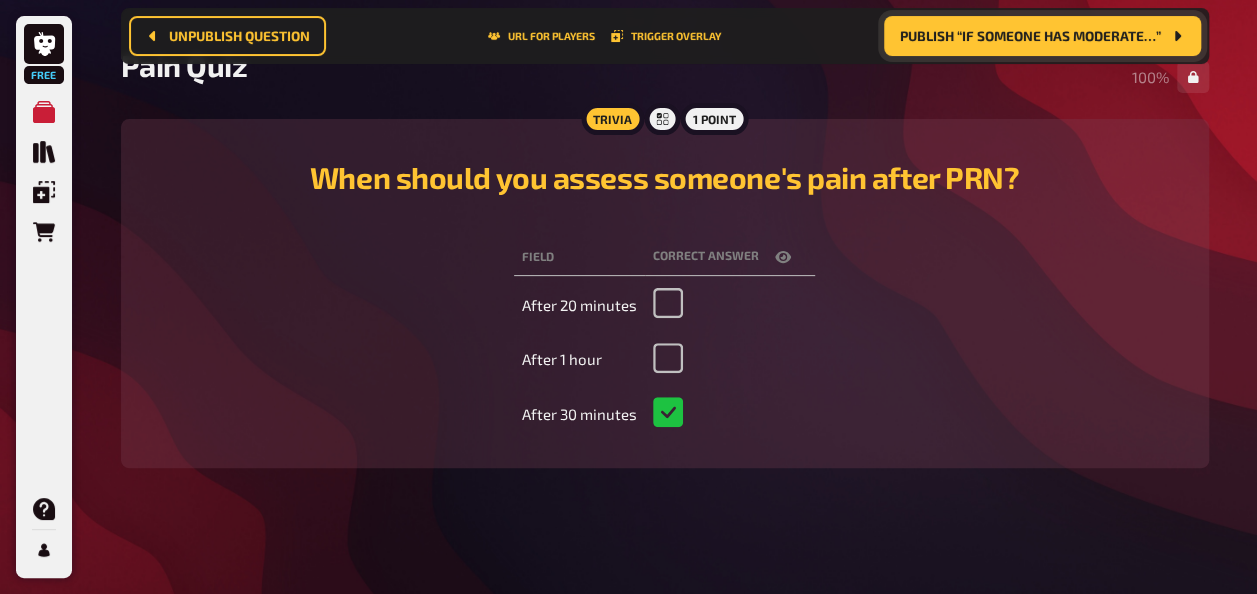 click 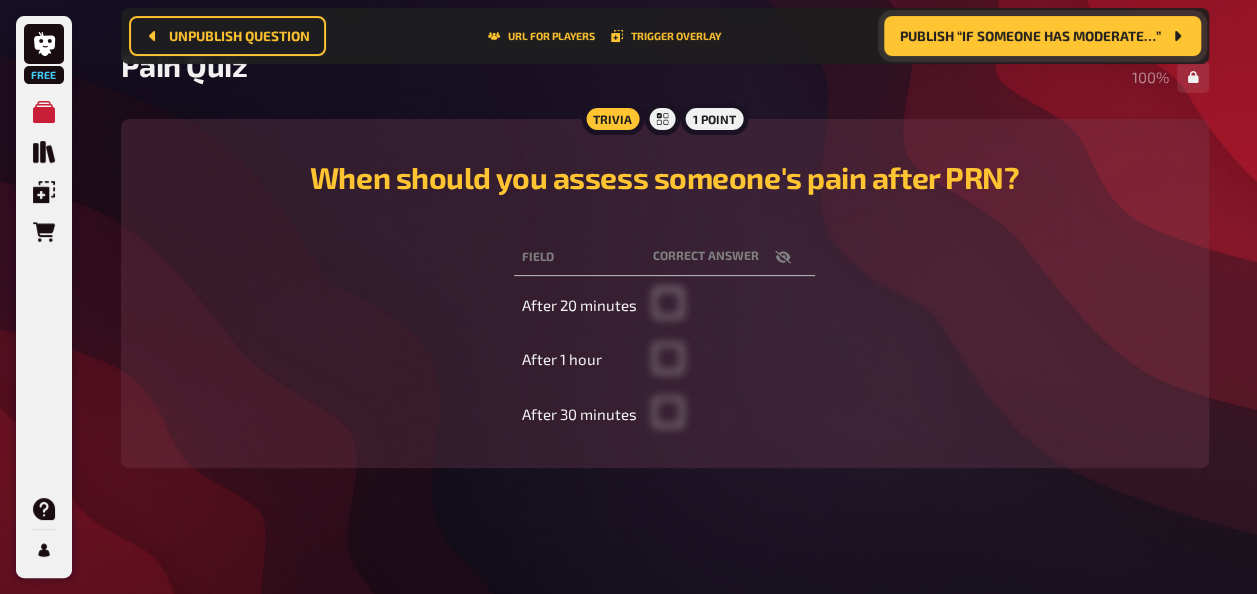 click 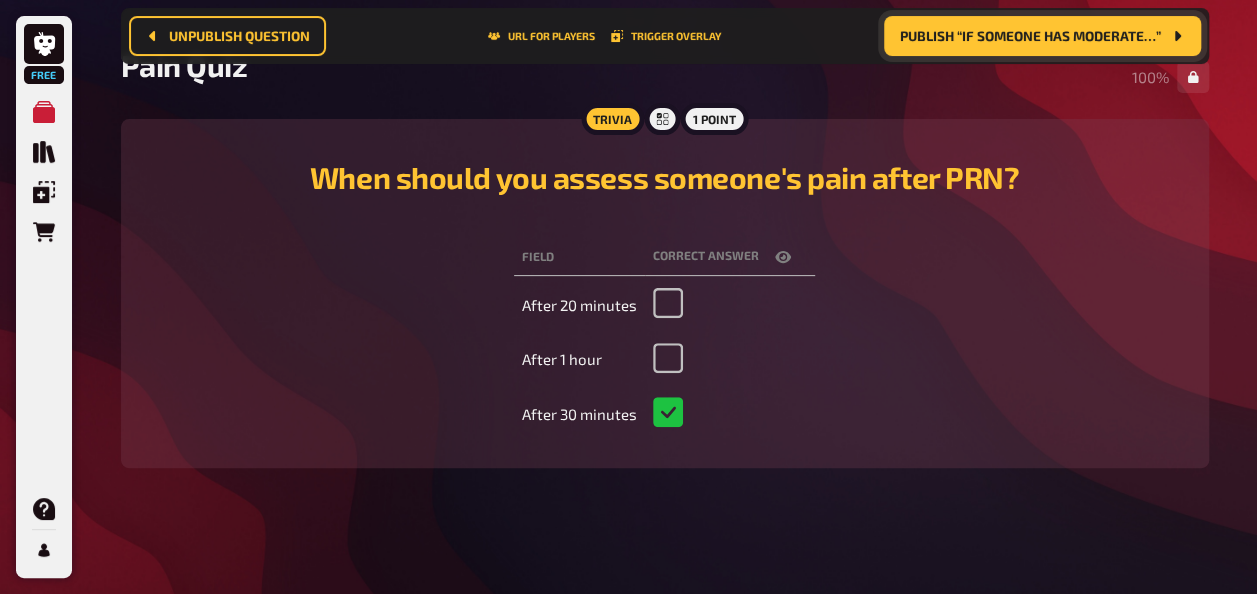 click 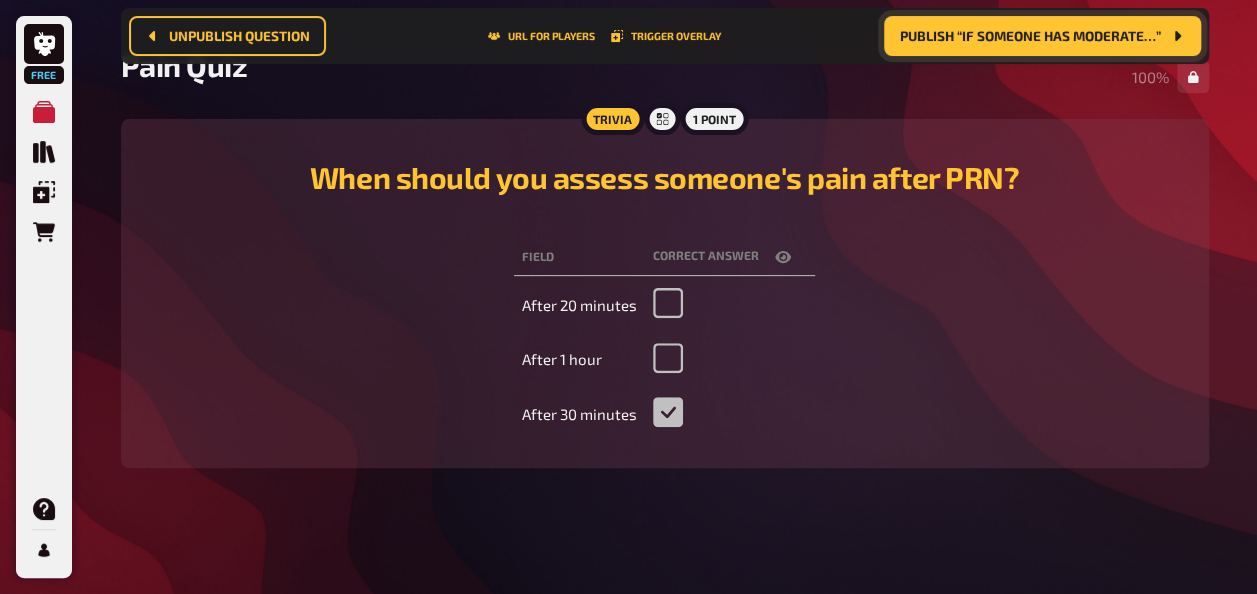 checkbox on "false" 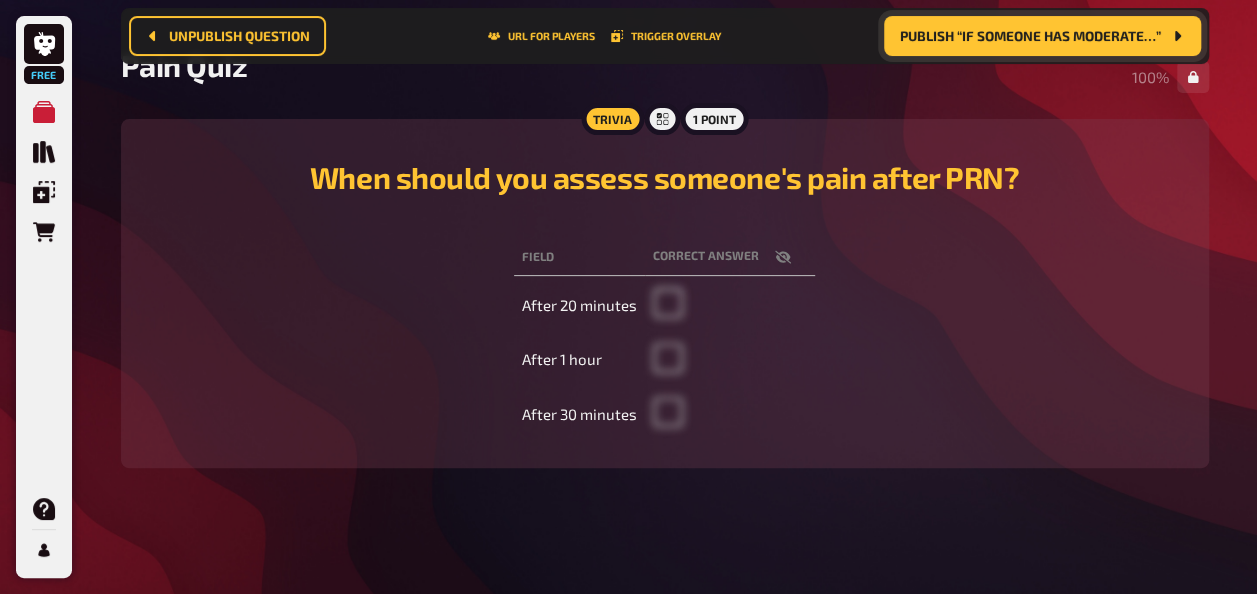 click on "Publish “If someone has moderate…”" at bounding box center (1030, 36) 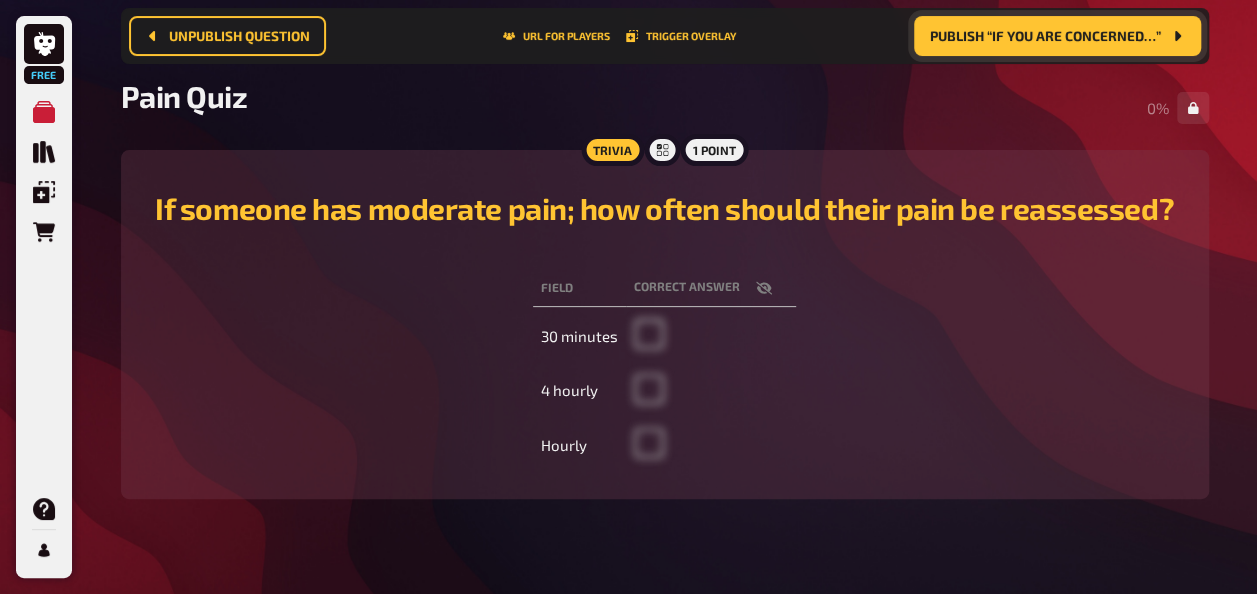 scroll, scrollTop: 148, scrollLeft: 0, axis: vertical 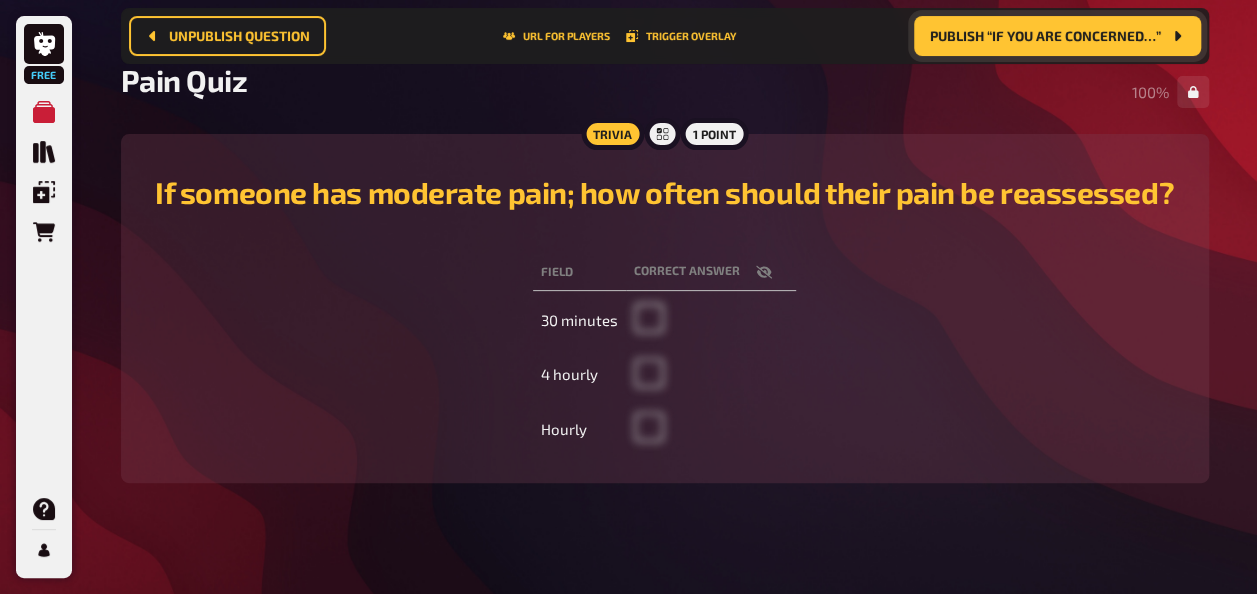 click on "Publish “If you are concerned…”" at bounding box center [1045, 36] 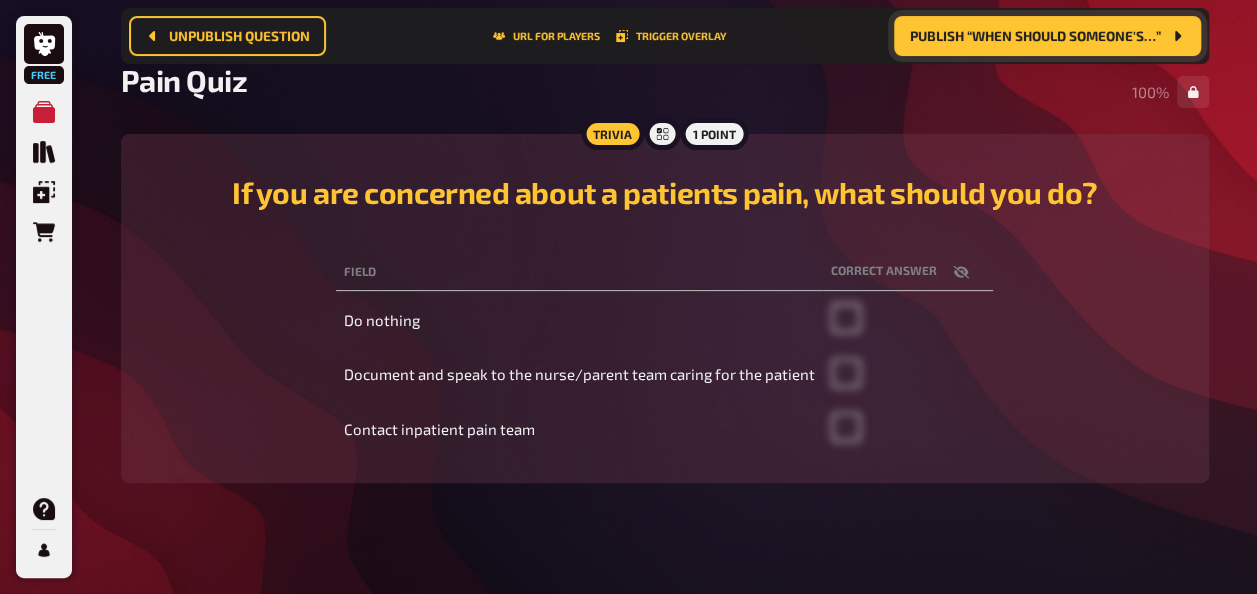 click on "Publish “When should someone's…”" at bounding box center (1035, 36) 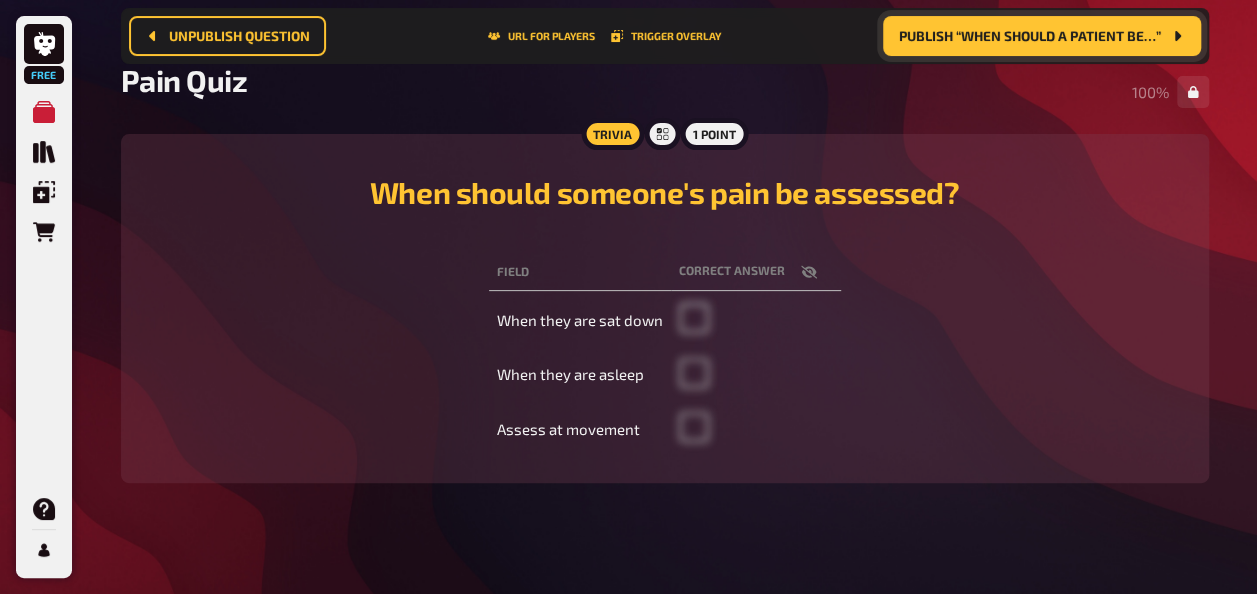 click on "Publish “When should a patient be…”" at bounding box center [1042, 36] 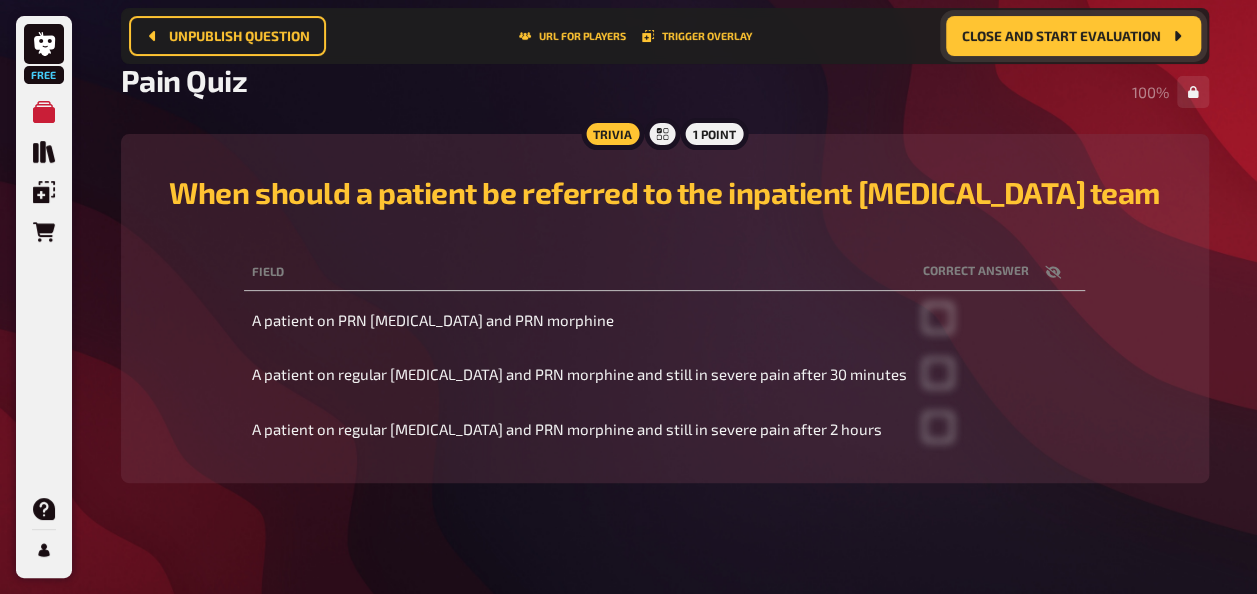 click on "Close and start evaluation" at bounding box center (1061, 36) 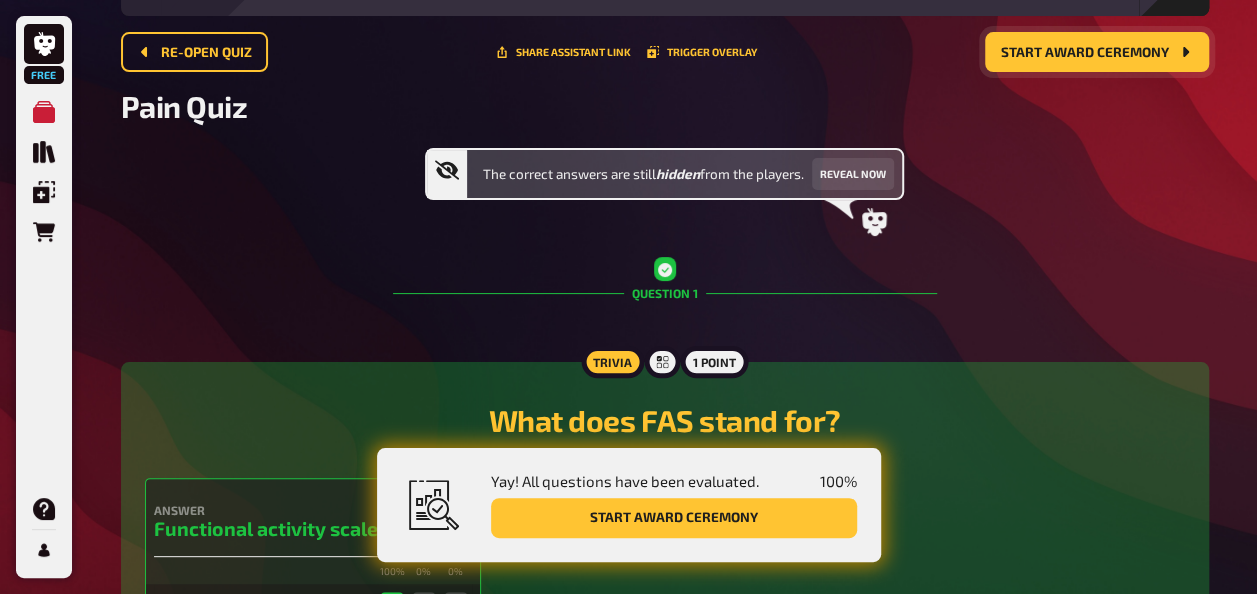 scroll, scrollTop: 106, scrollLeft: 0, axis: vertical 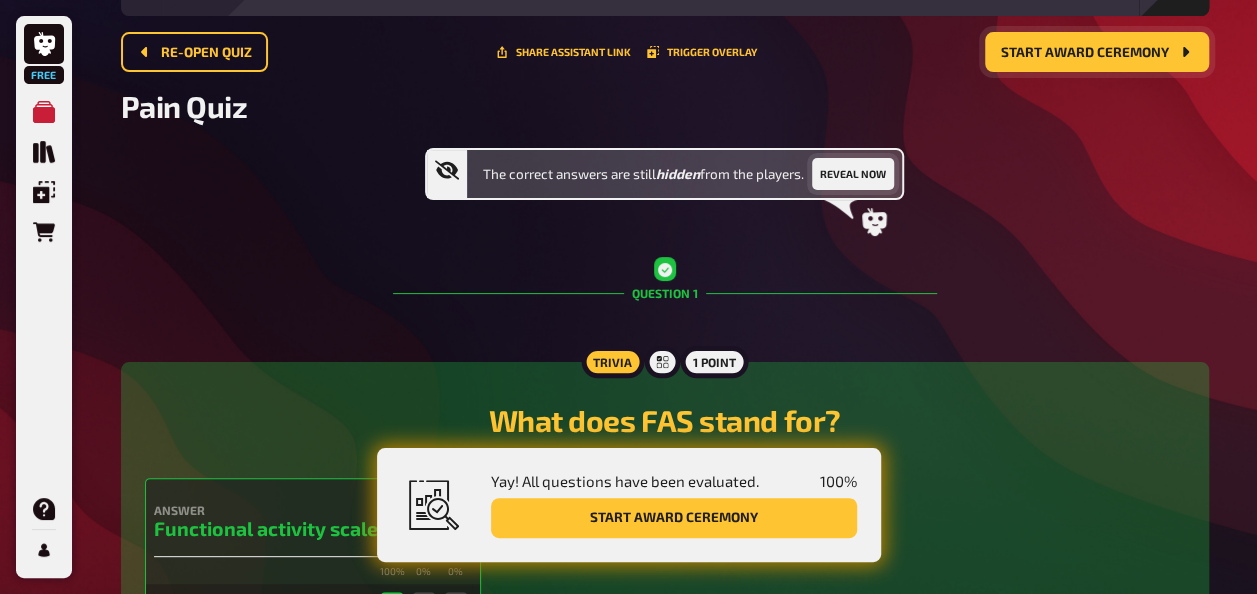 click on "Reveal now" at bounding box center [853, 174] 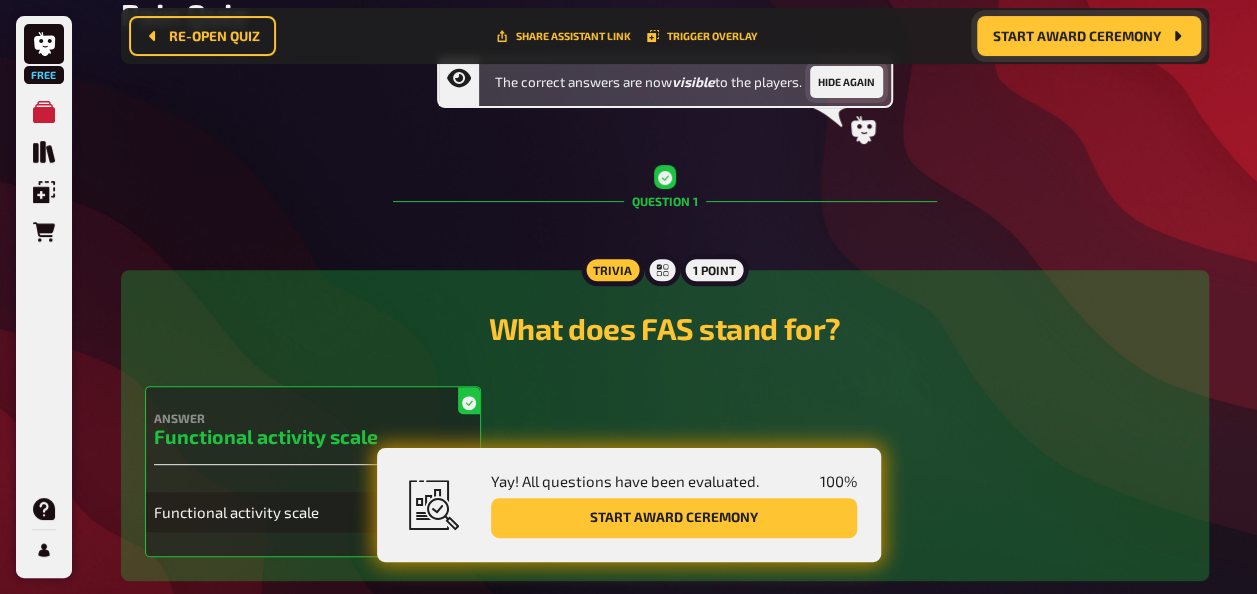 scroll, scrollTop: 216, scrollLeft: 0, axis: vertical 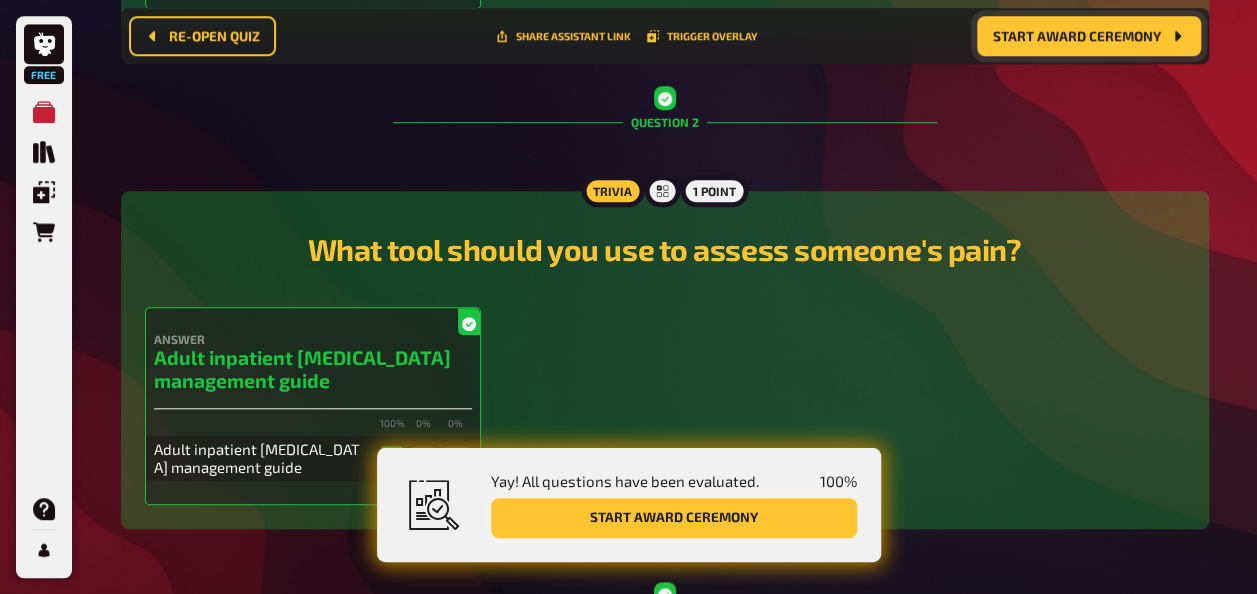 click on "Start award ceremony" at bounding box center [674, 518] 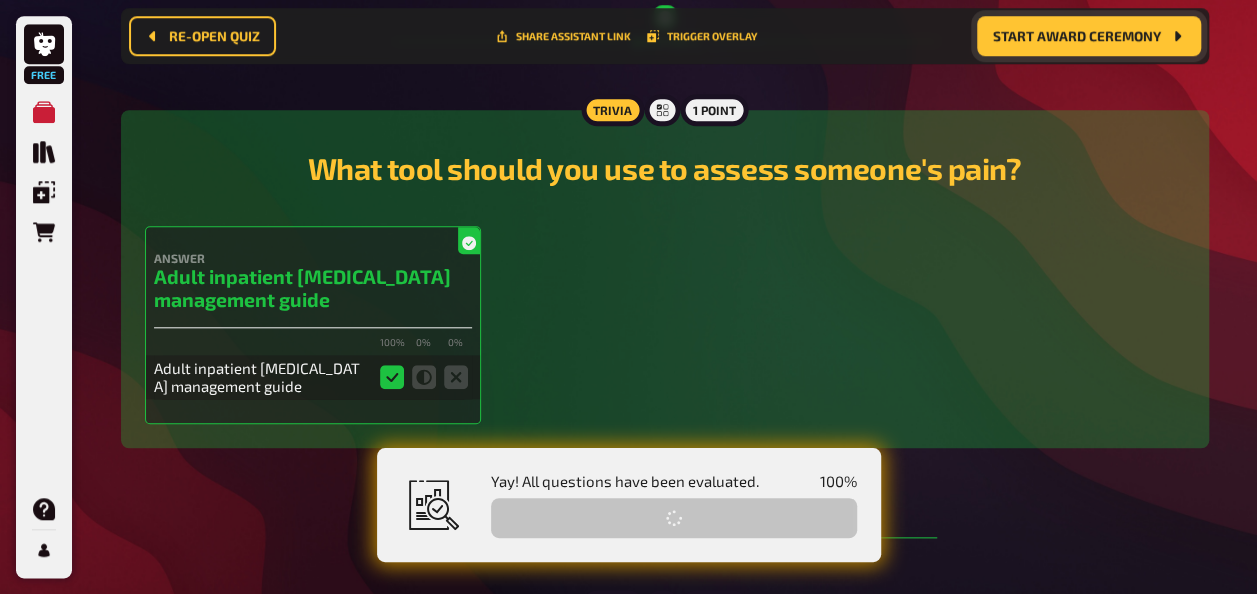 scroll, scrollTop: 0, scrollLeft: 0, axis: both 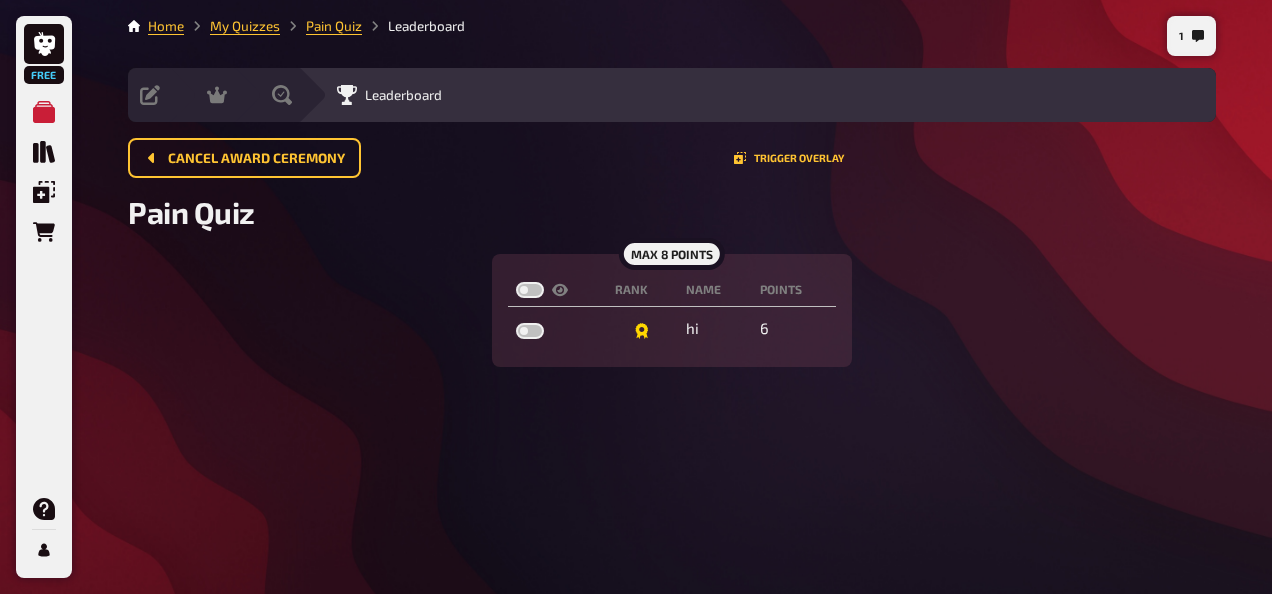 click on "Cancel award ceremony" at bounding box center (256, 159) 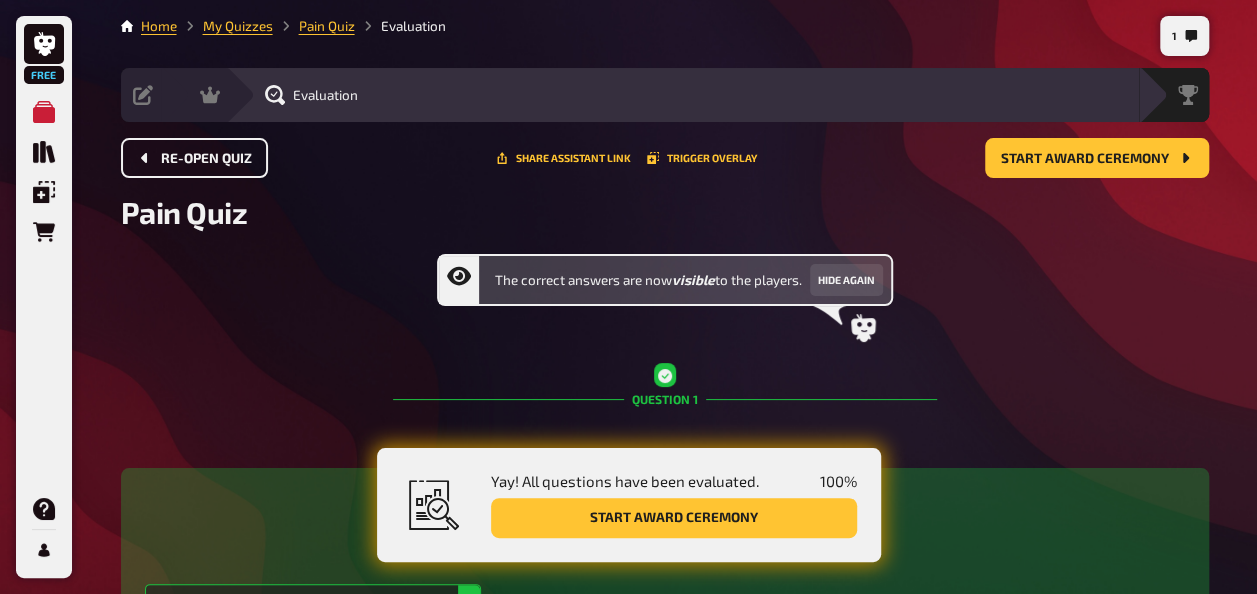 click on "Re-open Quiz" at bounding box center (206, 159) 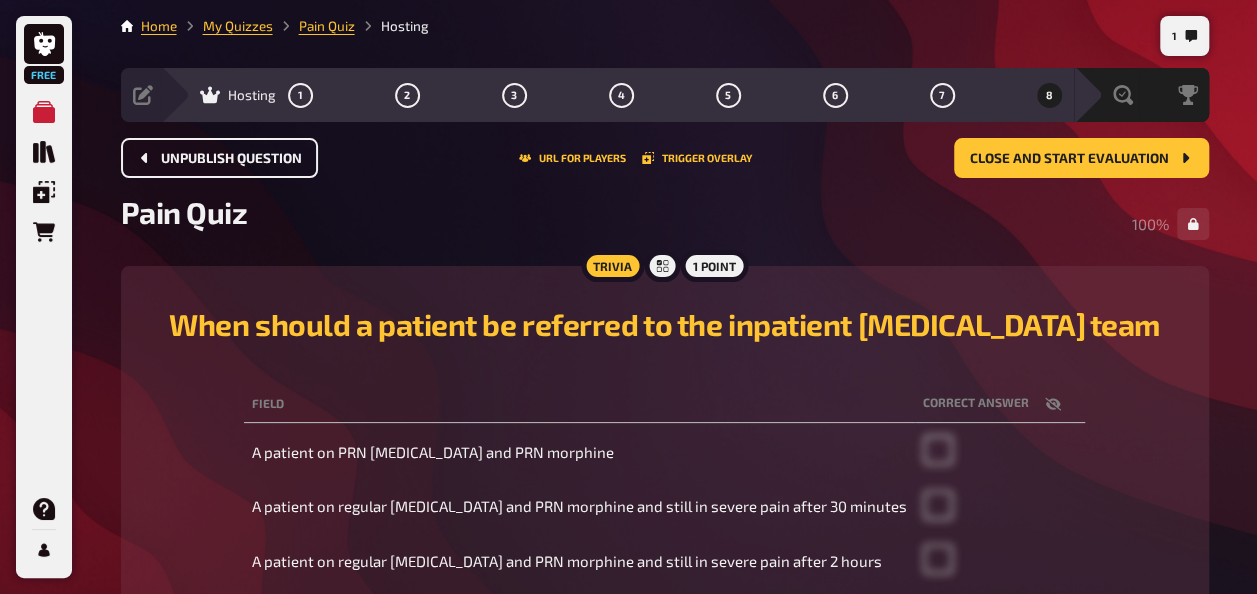 click on "Unpublish question" at bounding box center [231, 159] 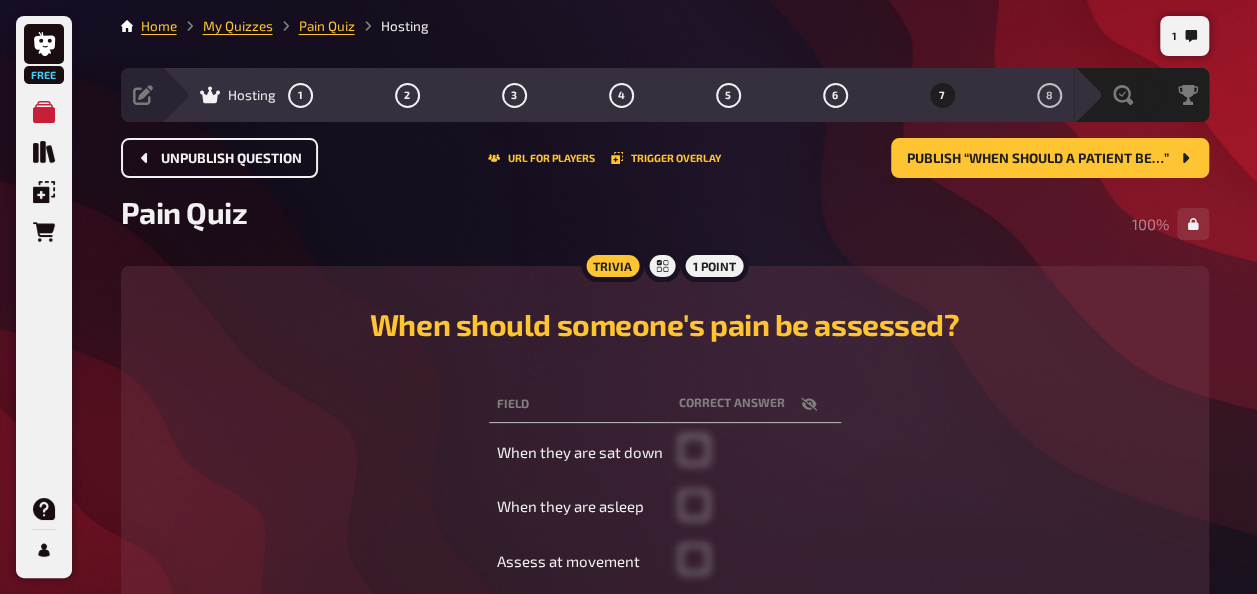 click on "Unpublish question" at bounding box center (231, 159) 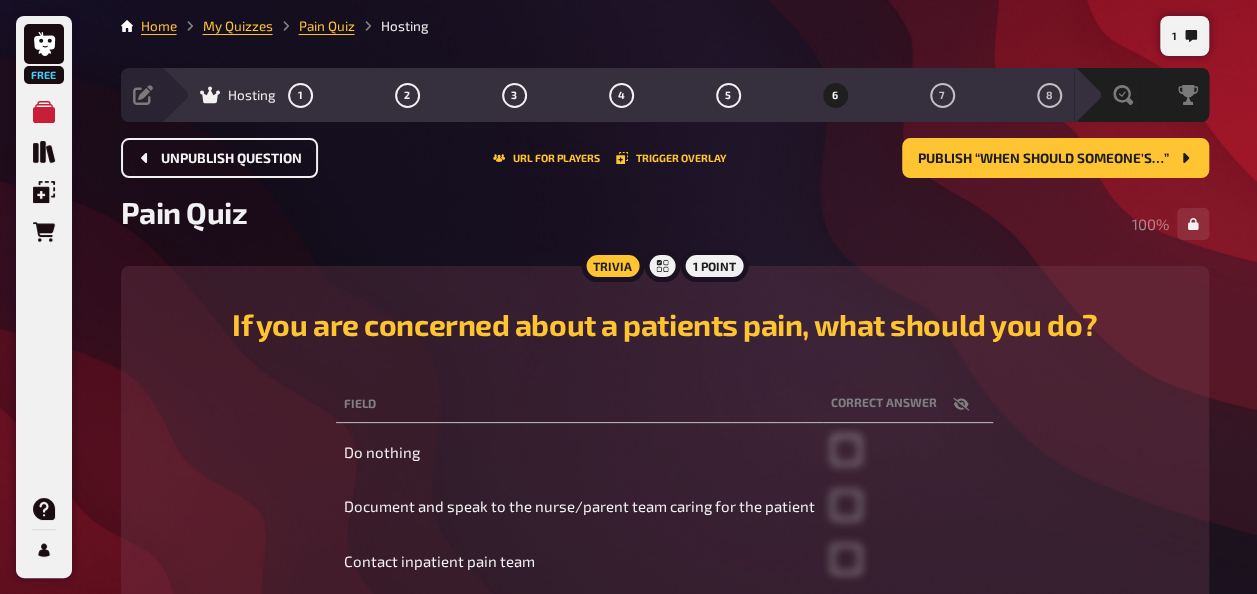 click on "Pain Quiz" at bounding box center (327, 26) 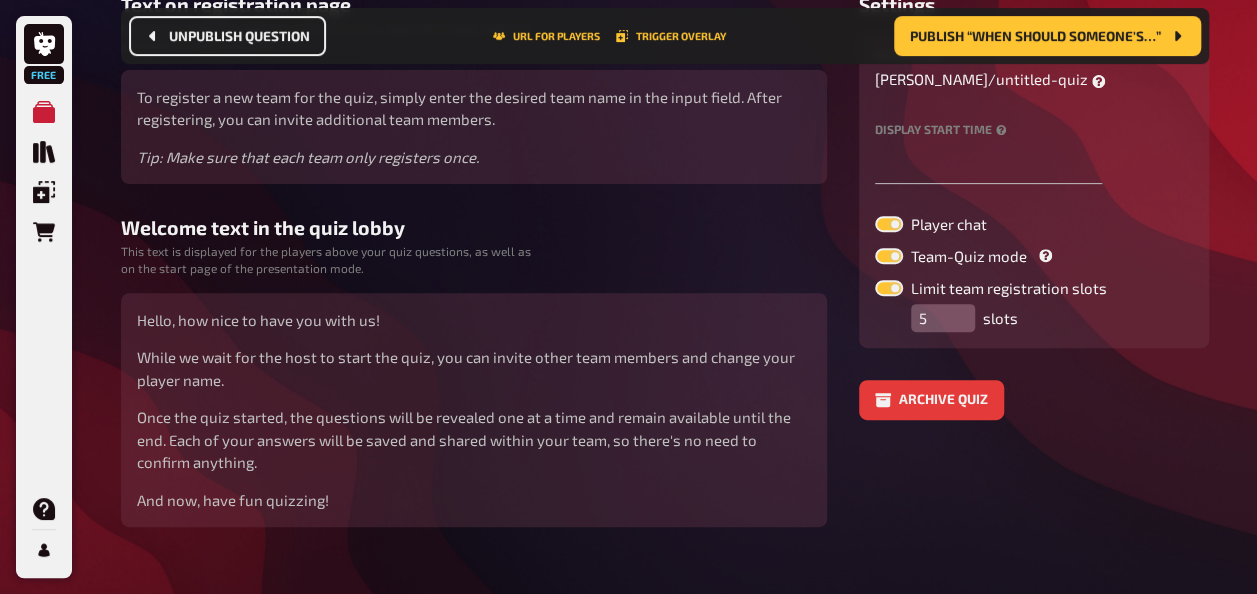 scroll, scrollTop: 0, scrollLeft: 0, axis: both 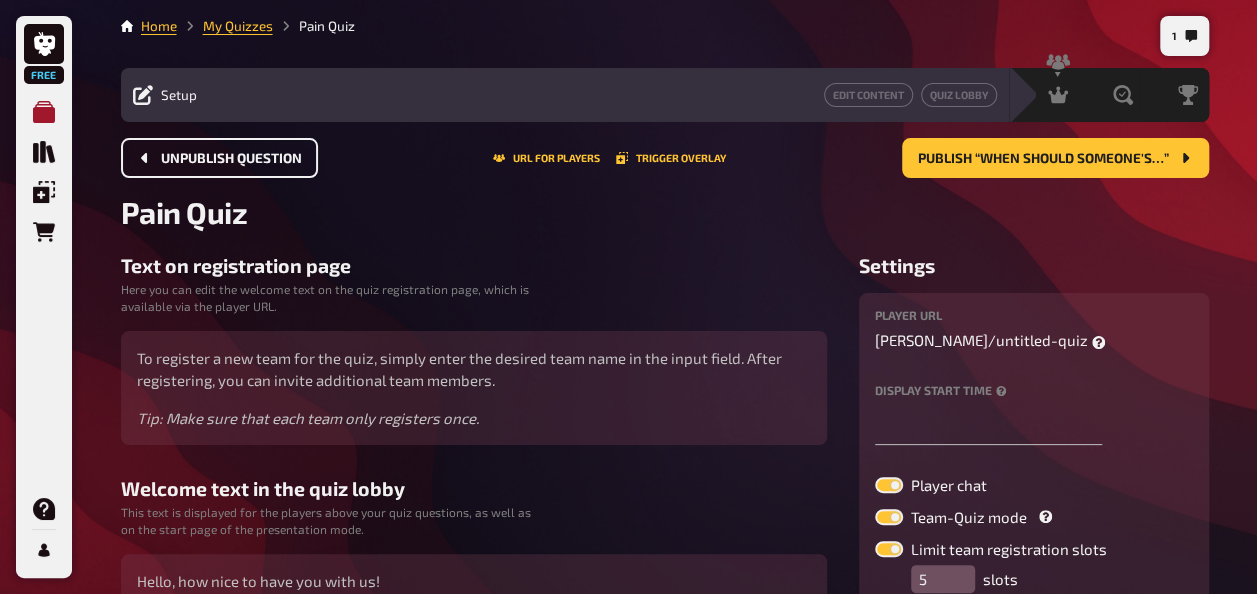 click 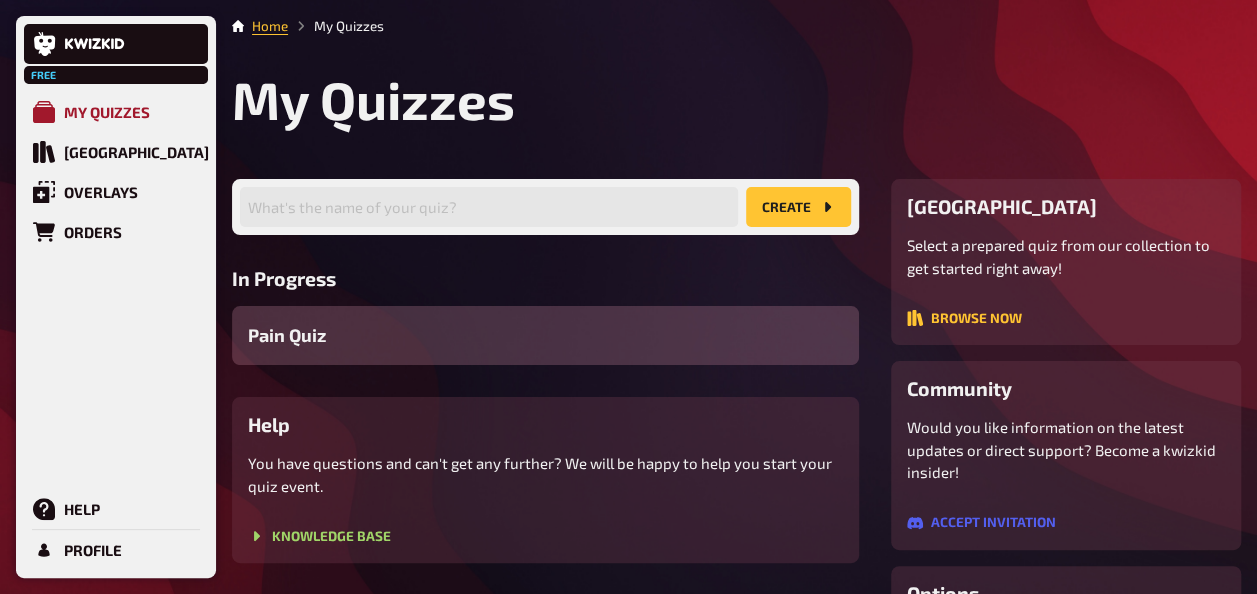 click on "My Quizzes" at bounding box center [107, 112] 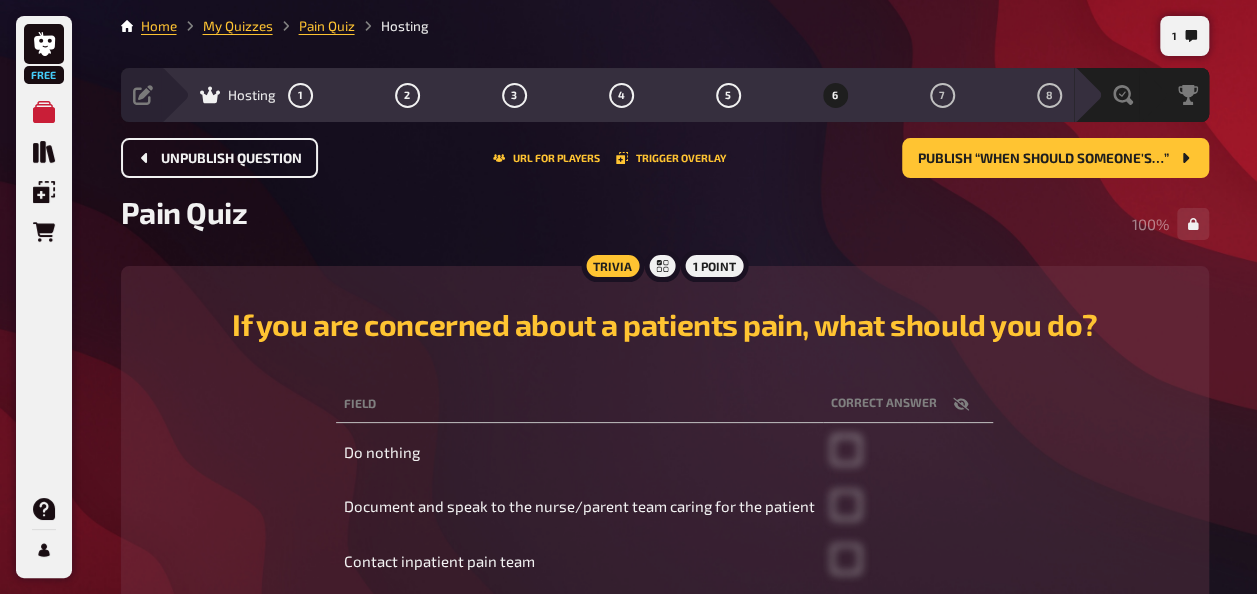 click on "Unpublish question" at bounding box center (219, 158) 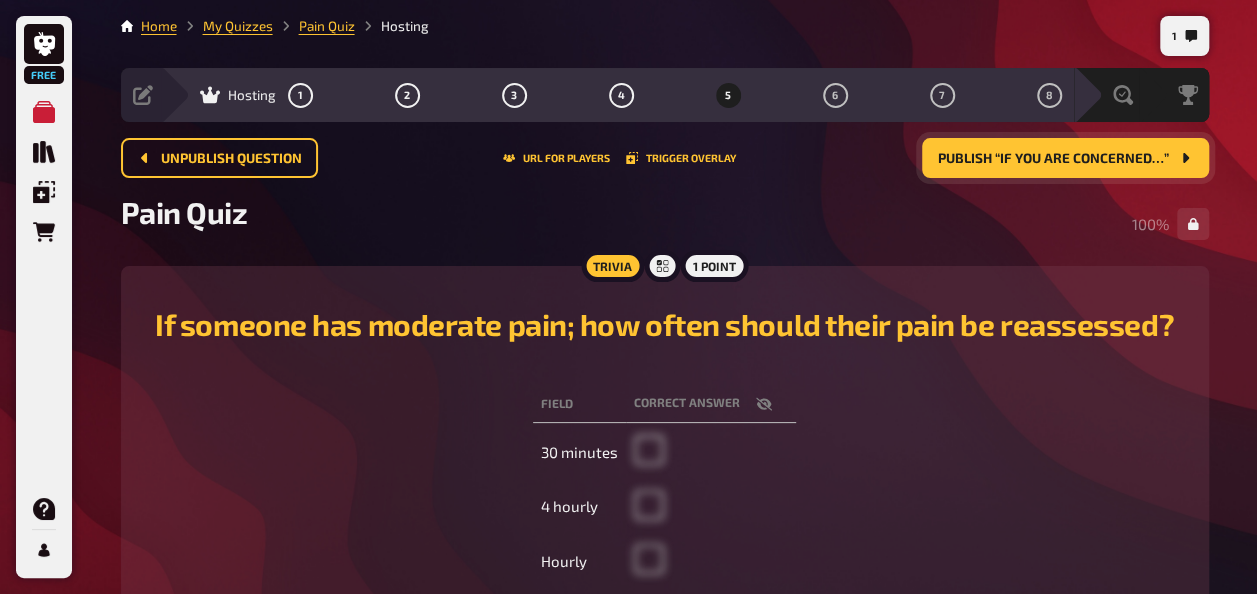 click on "Publish “If you are concerned…”" at bounding box center [1053, 159] 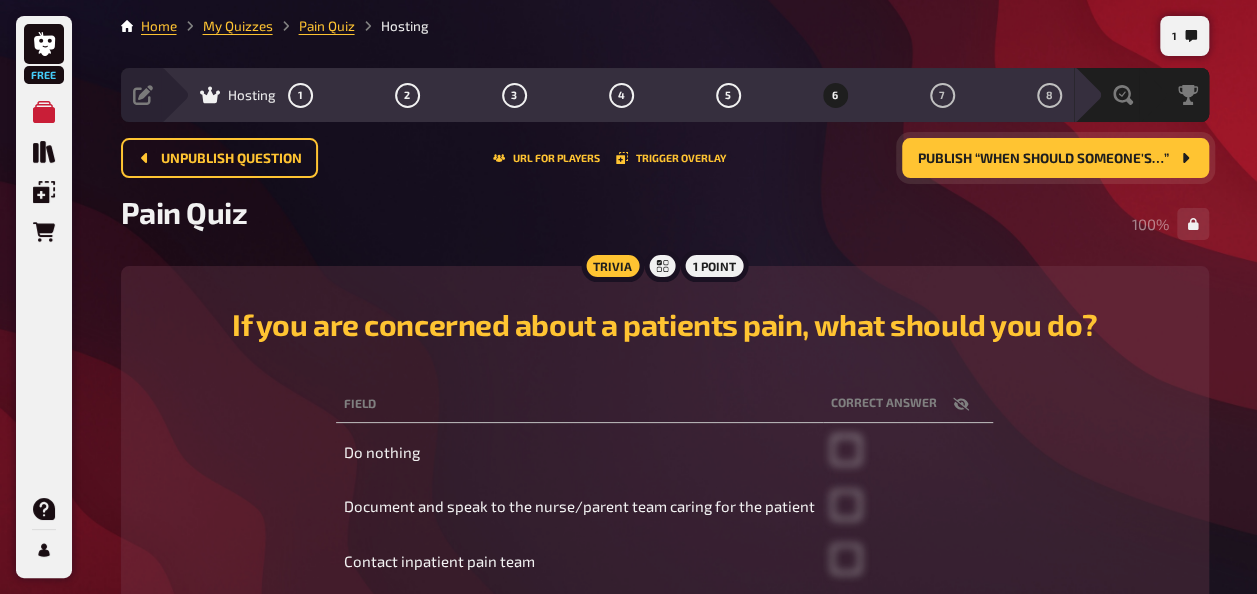 click on "Publish “When should someone's…”" at bounding box center [1043, 159] 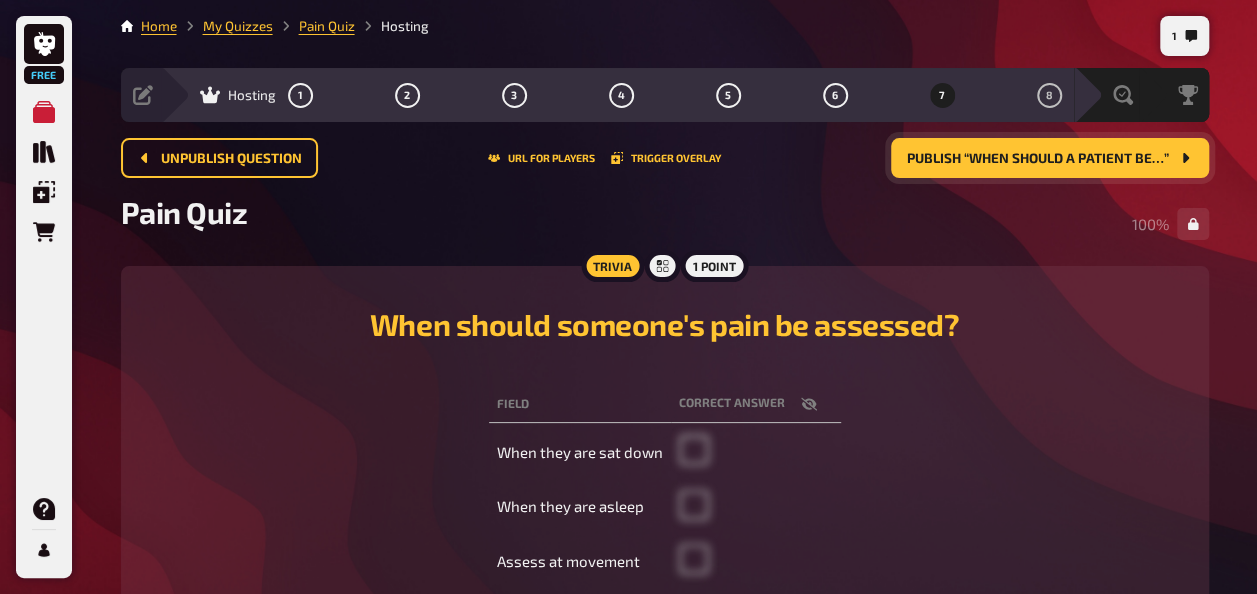 click on "Publish “When should a patient be…”" at bounding box center [1038, 159] 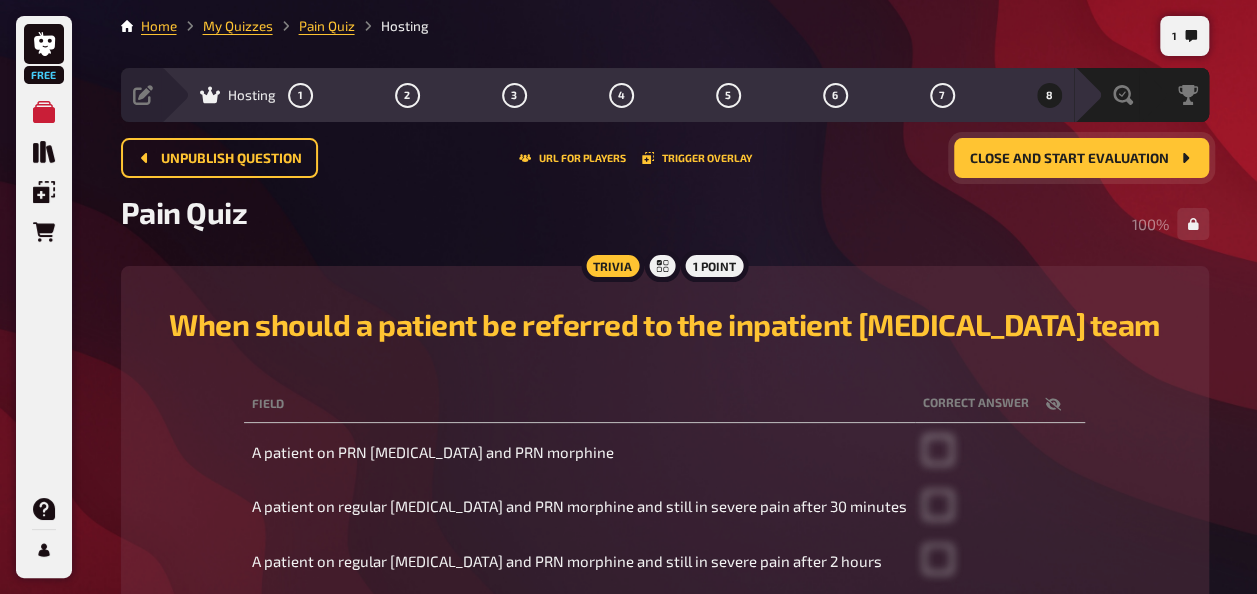 click on "Hosting" at bounding box center (238, 95) 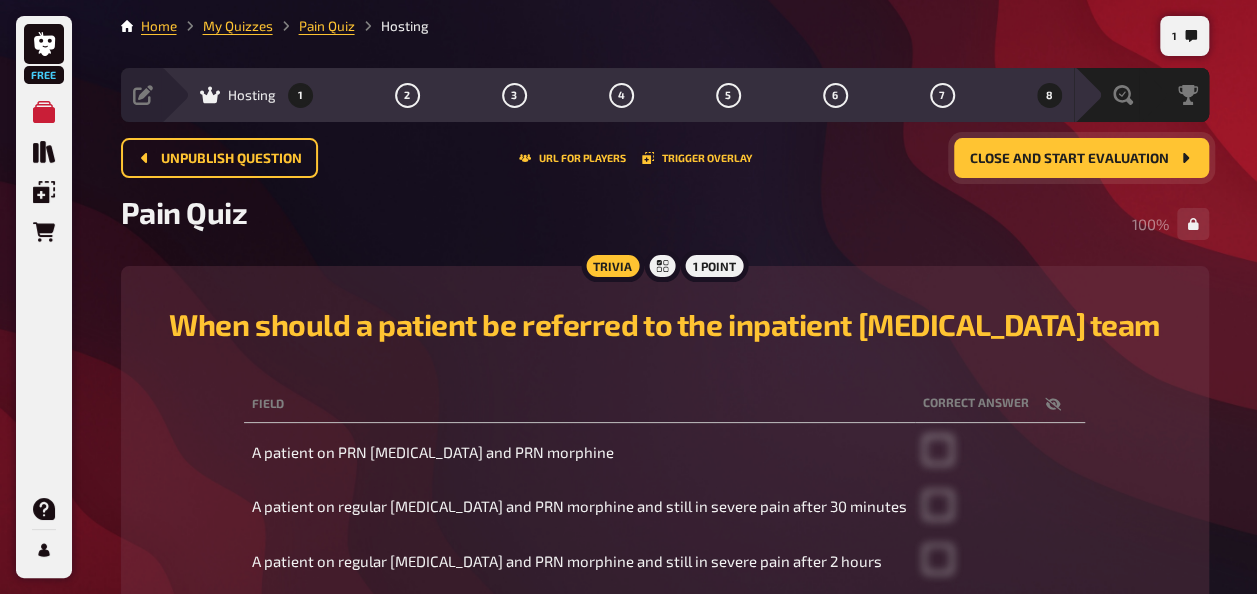 click on "1" at bounding box center [300, 95] 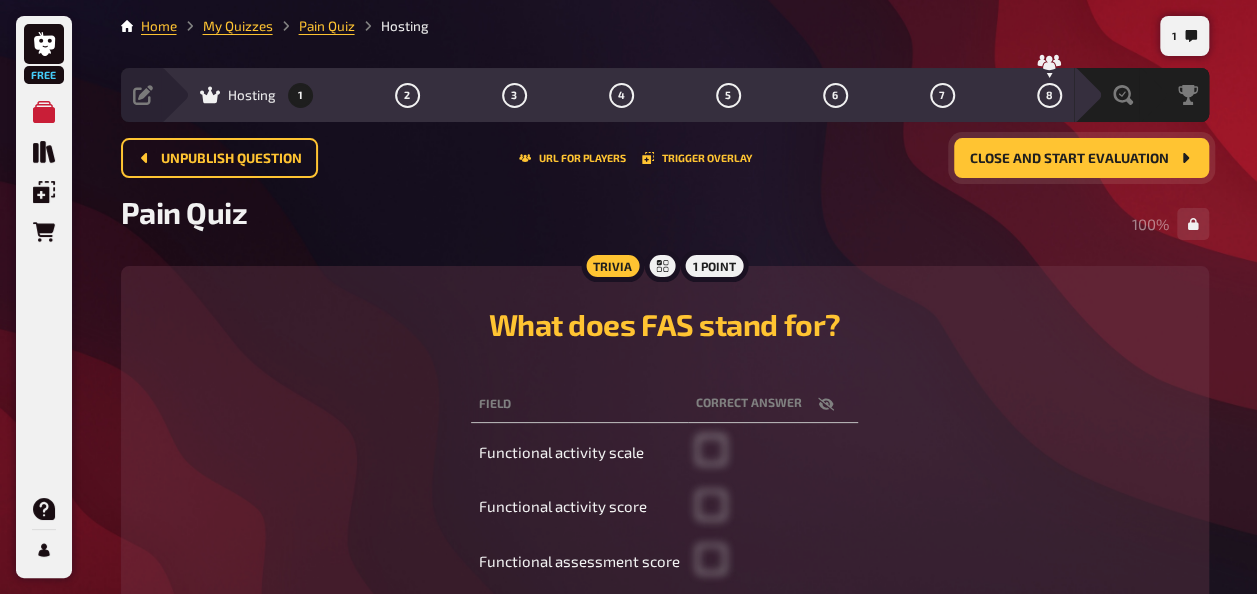 click on "Close and start evaluation" at bounding box center [1069, 159] 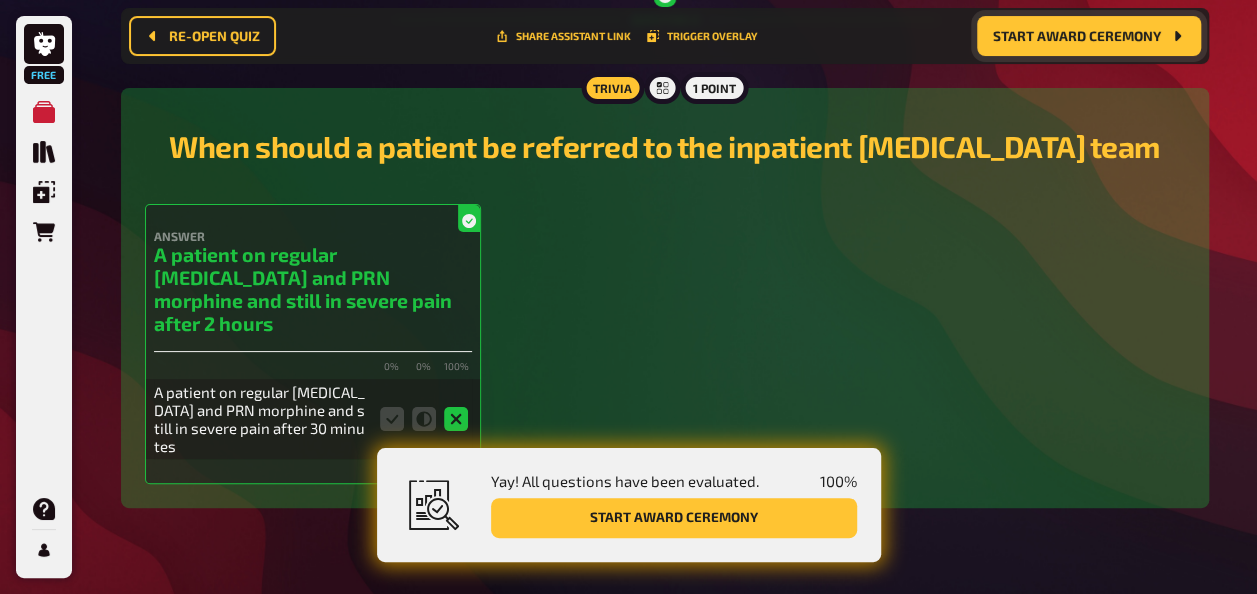 scroll, scrollTop: 3796, scrollLeft: 0, axis: vertical 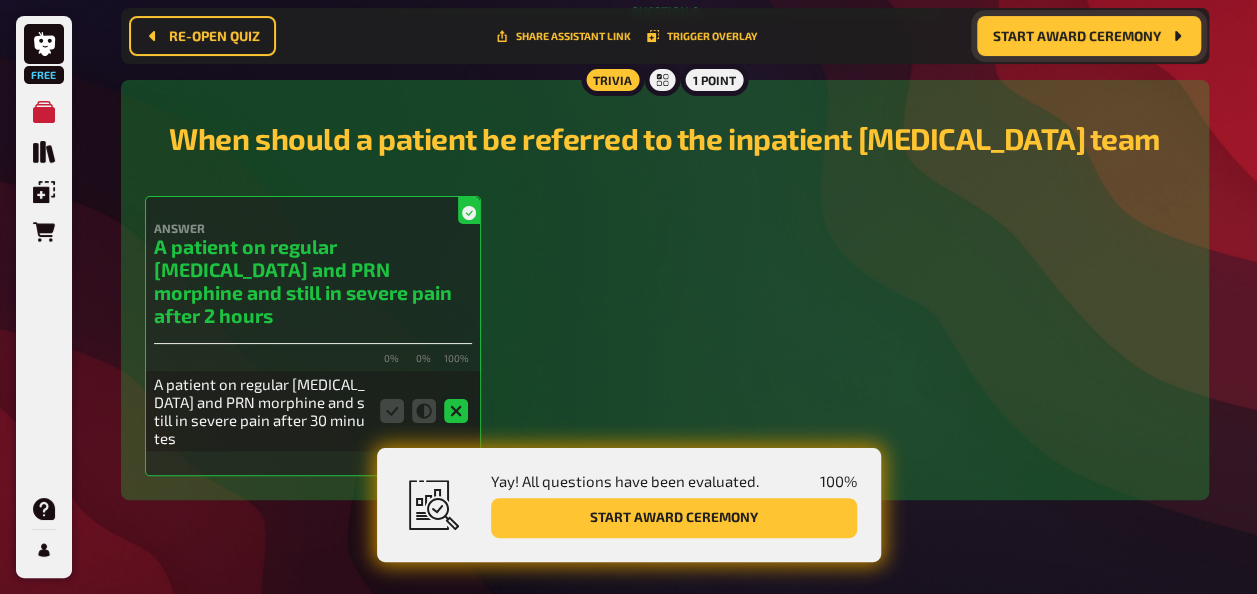click on "1 point" at bounding box center (714, 80) 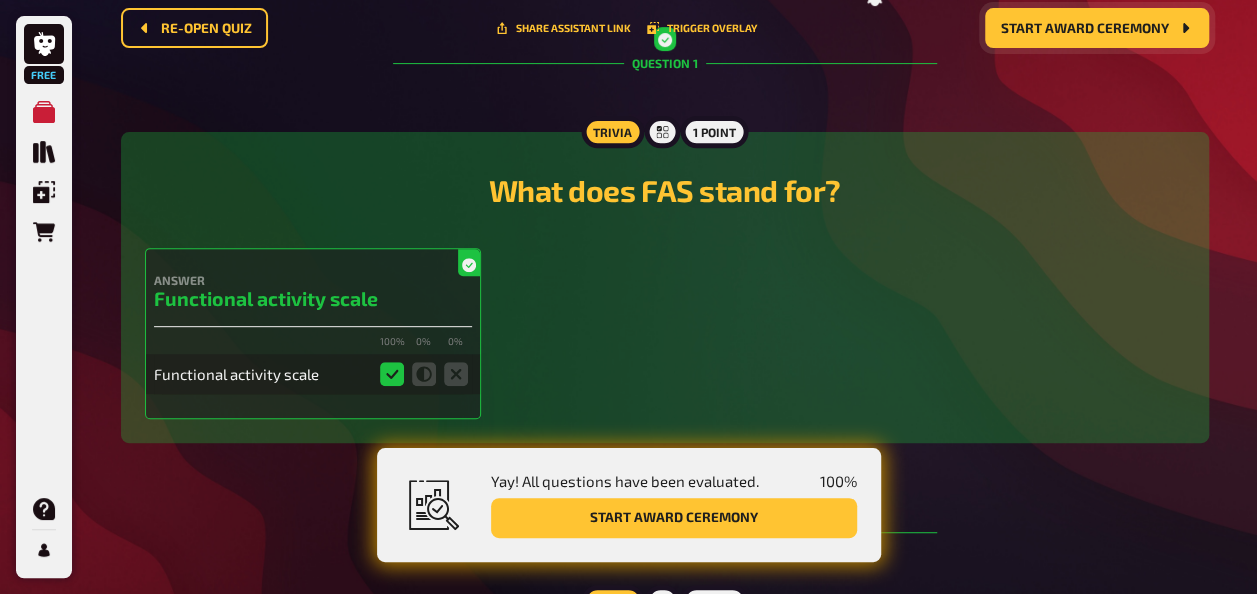 scroll, scrollTop: 0, scrollLeft: 0, axis: both 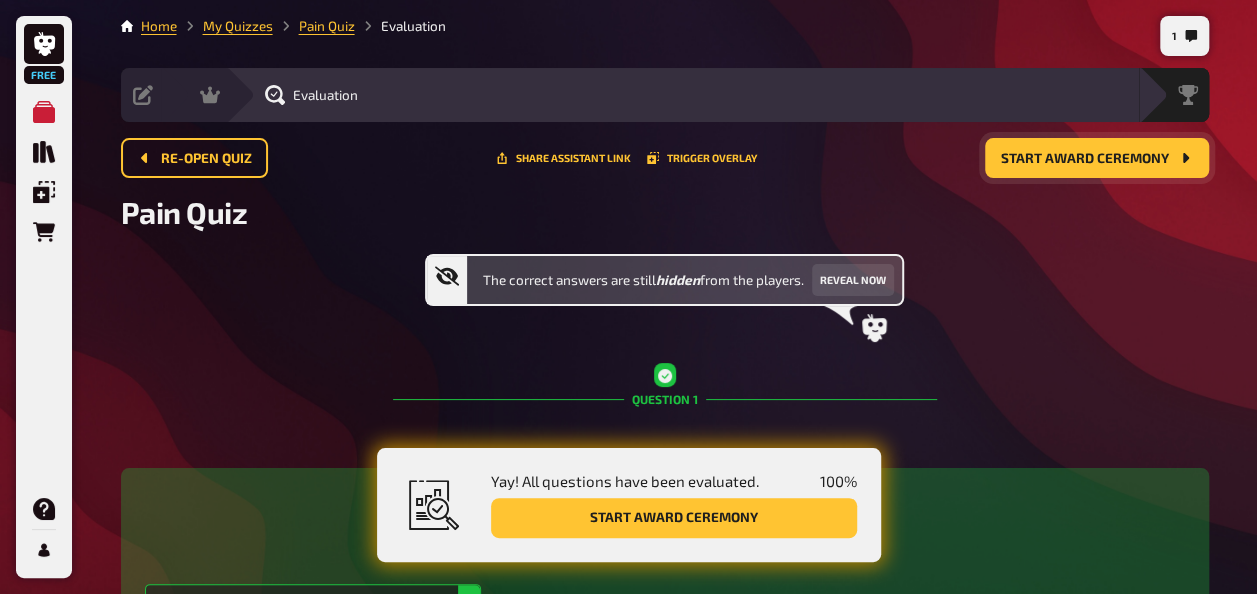click on "Re-open Quiz" at bounding box center (206, 159) 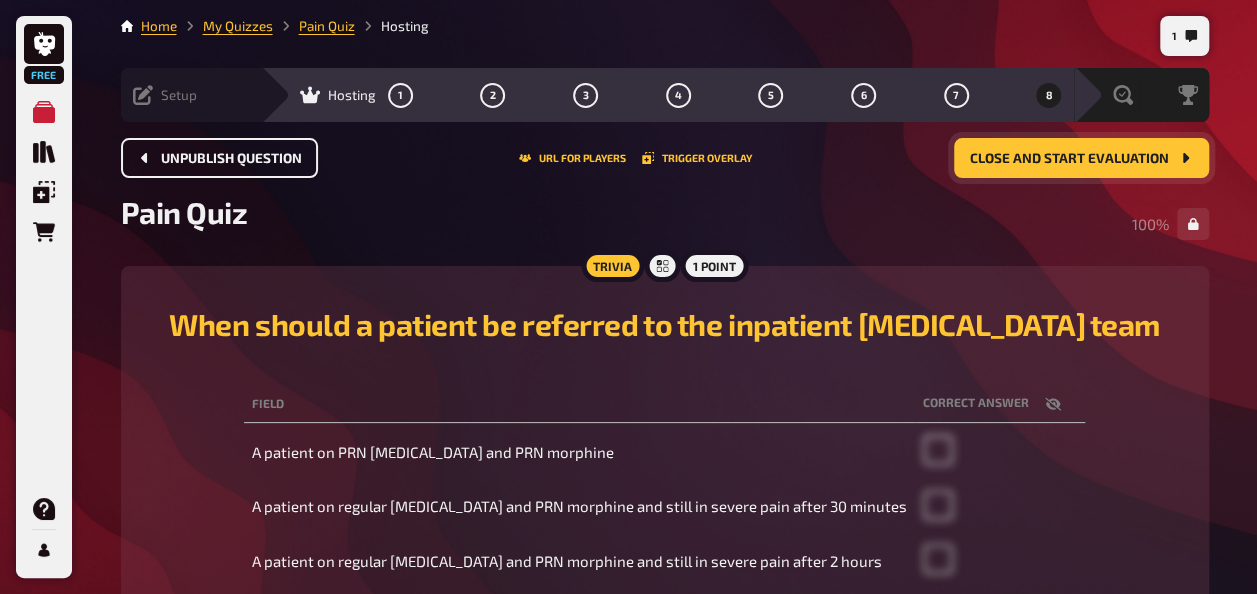 click 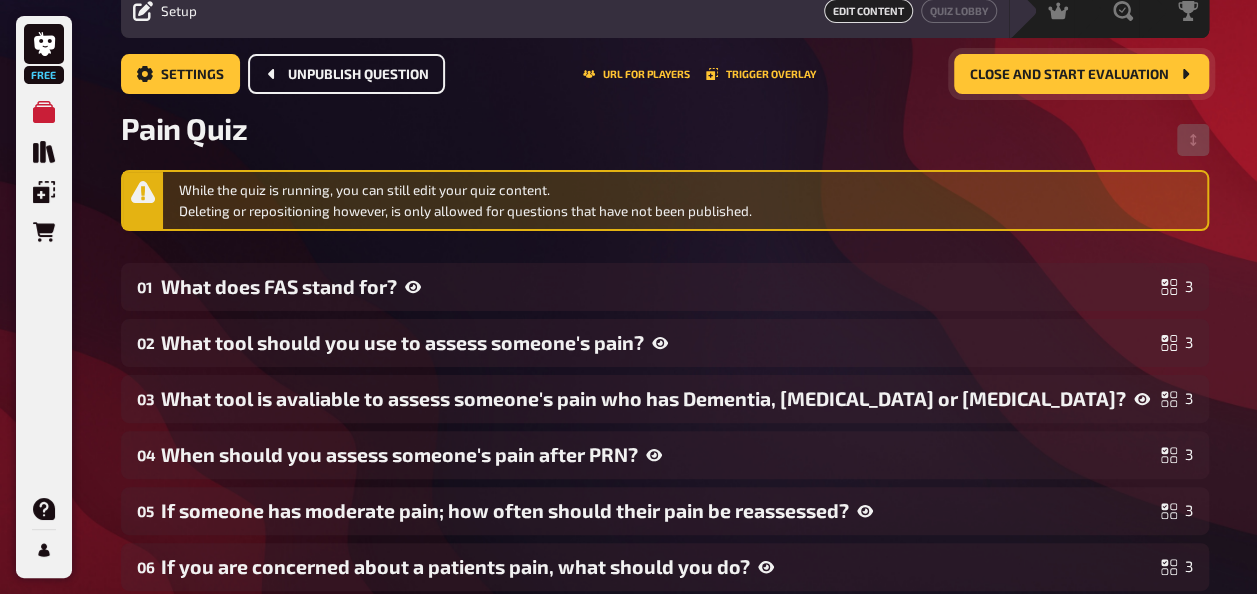 scroll, scrollTop: 84, scrollLeft: 0, axis: vertical 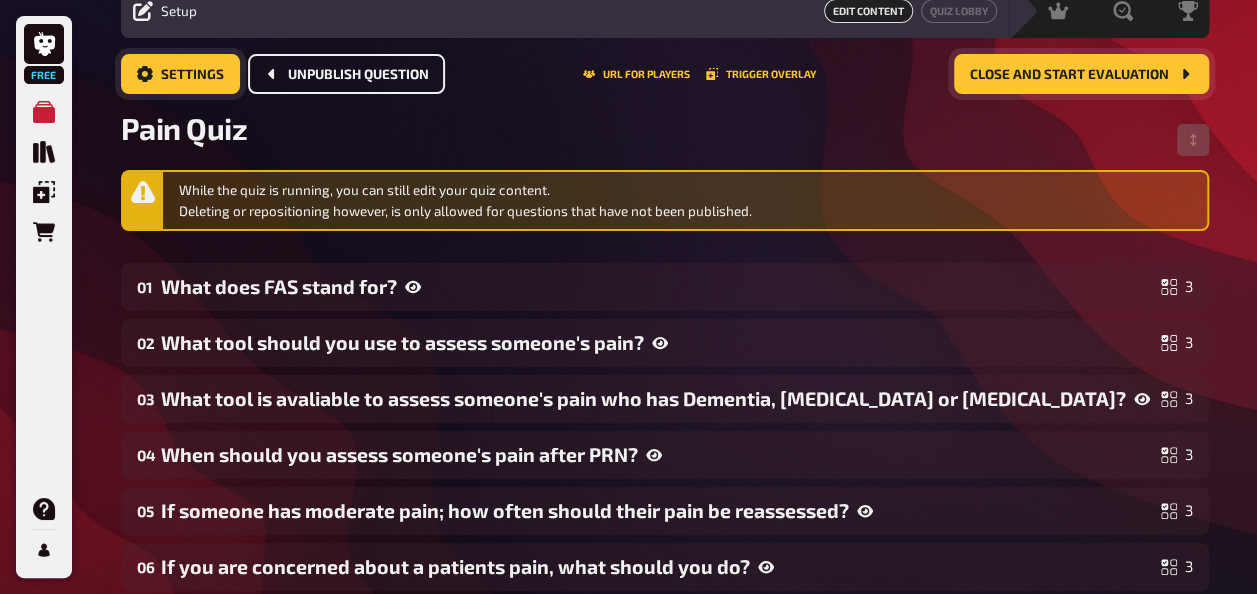 click on "Settings" at bounding box center [192, 75] 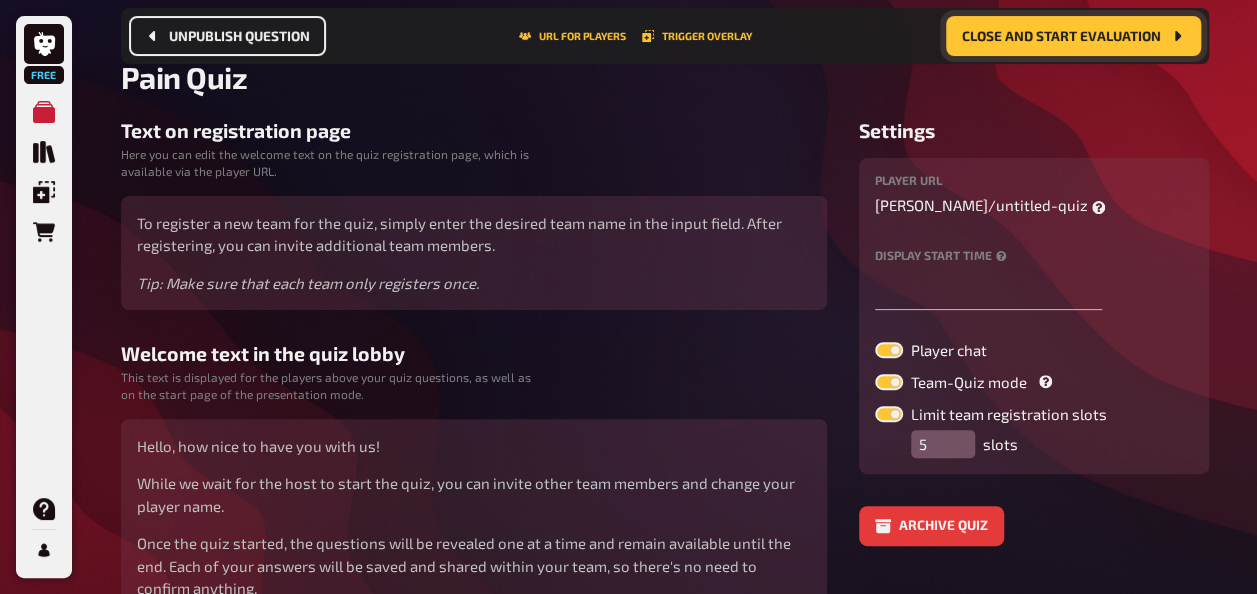 scroll, scrollTop: 0, scrollLeft: 0, axis: both 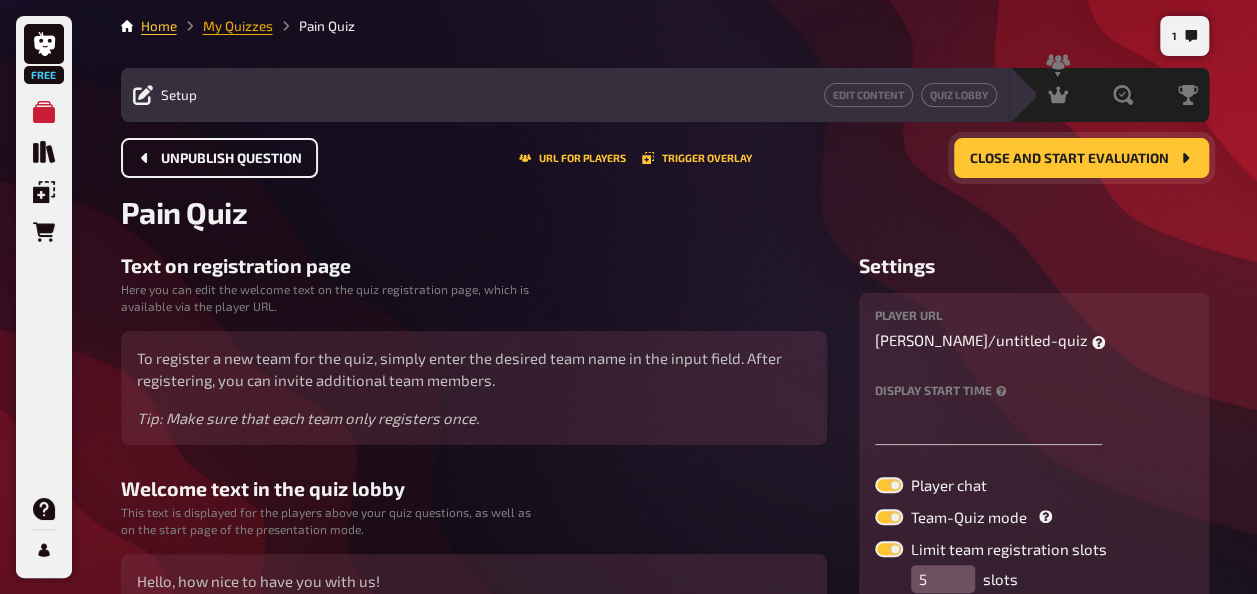 click on "My Quizzes" at bounding box center [238, 26] 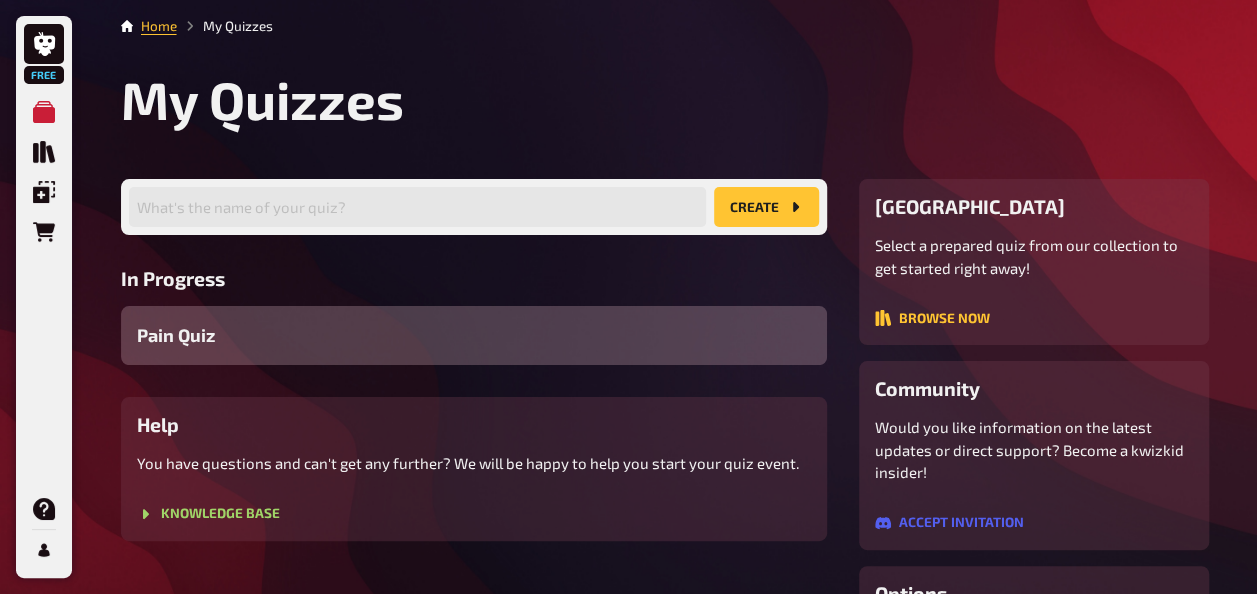 click on "Pain Quiz" at bounding box center [474, 335] 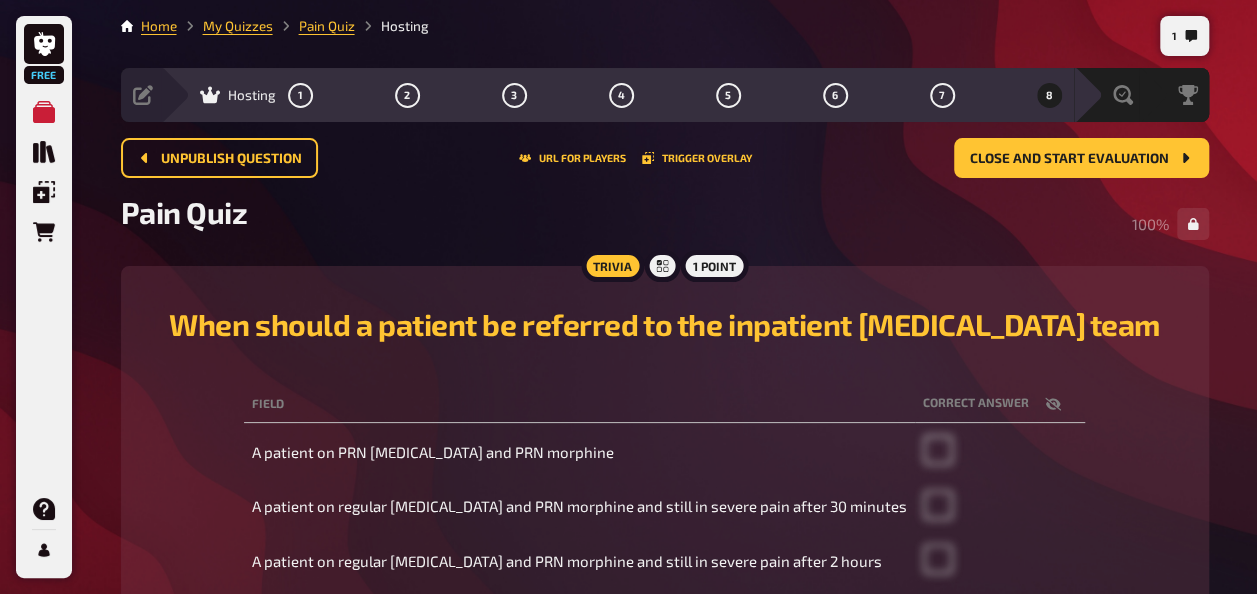 click on "Pain Quiz 100 %" at bounding box center (665, 224) 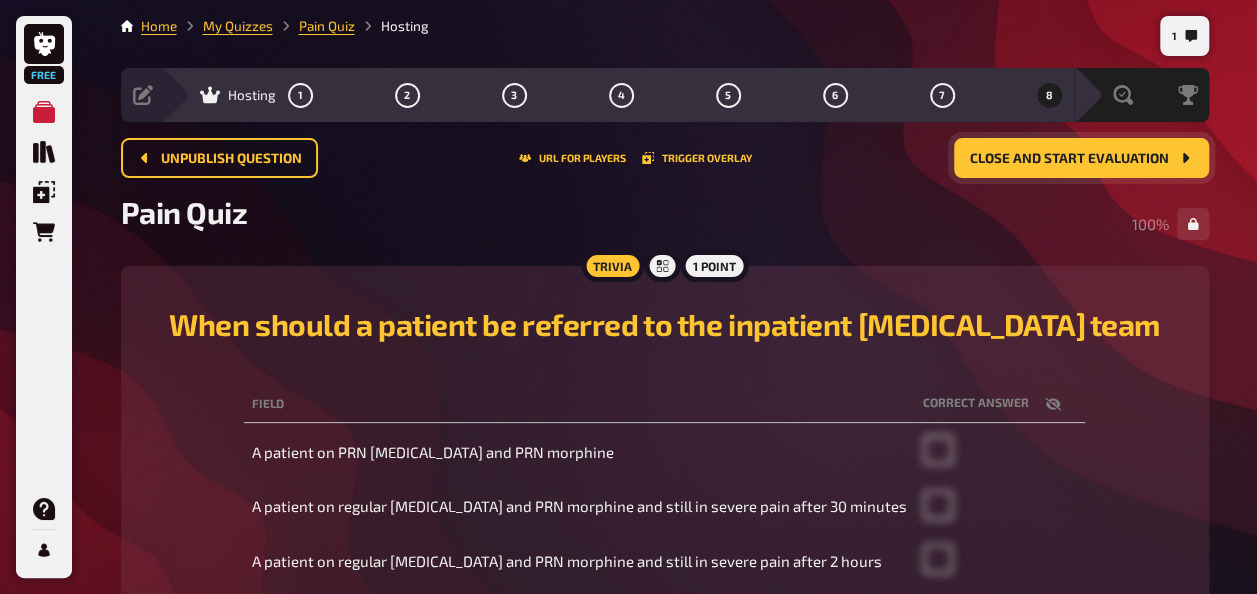 click on "Close and start evaluation" at bounding box center (1081, 158) 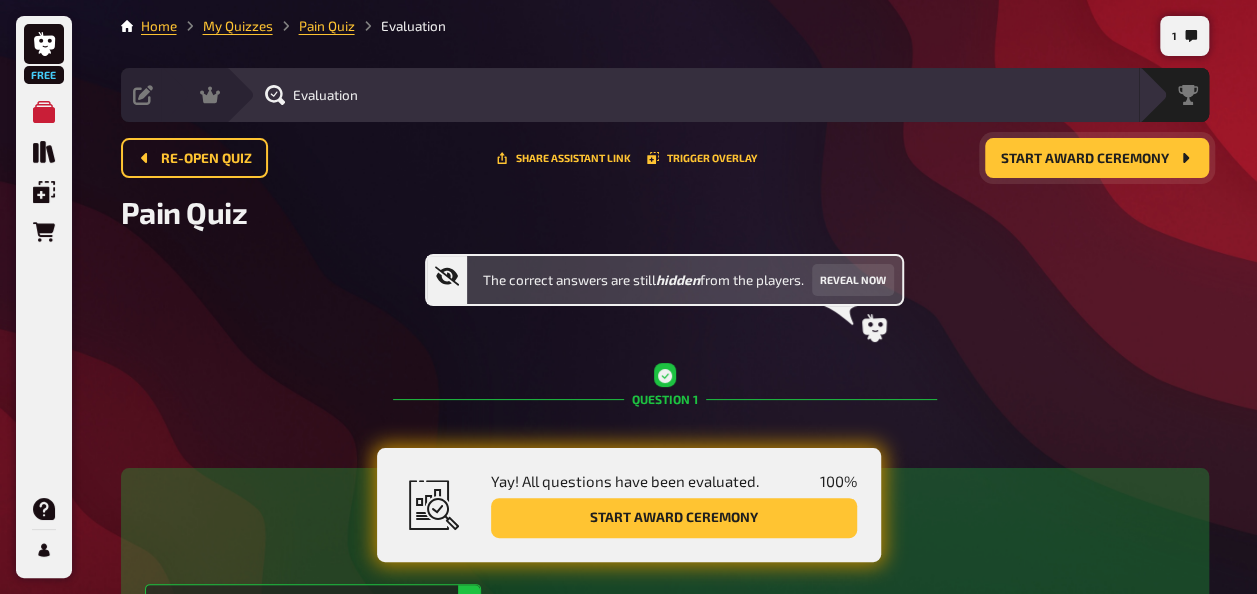 click on "Start award ceremony" at bounding box center [1097, 158] 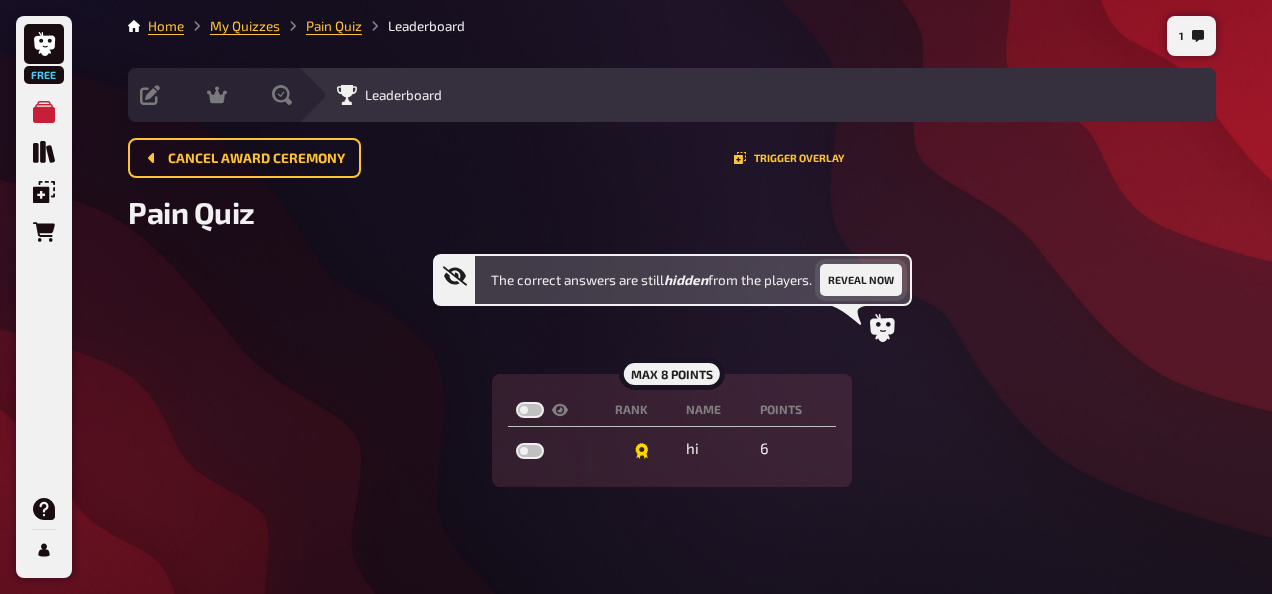 click on "Reveal now" at bounding box center (861, 280) 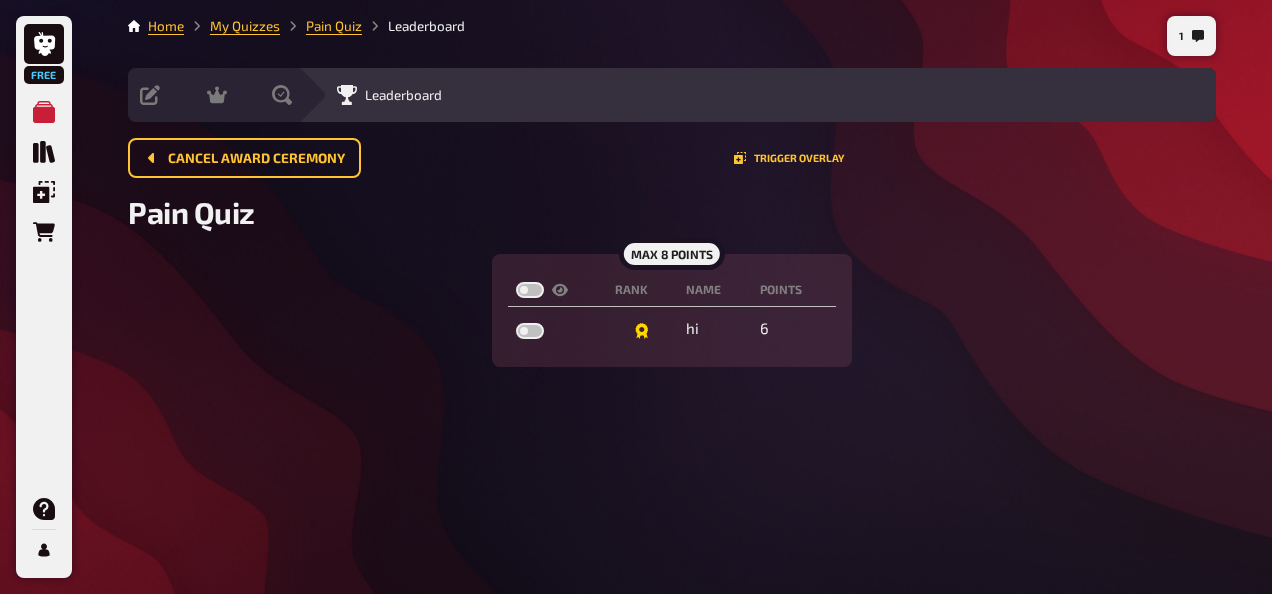 click on "Cancel award ceremony" at bounding box center [256, 159] 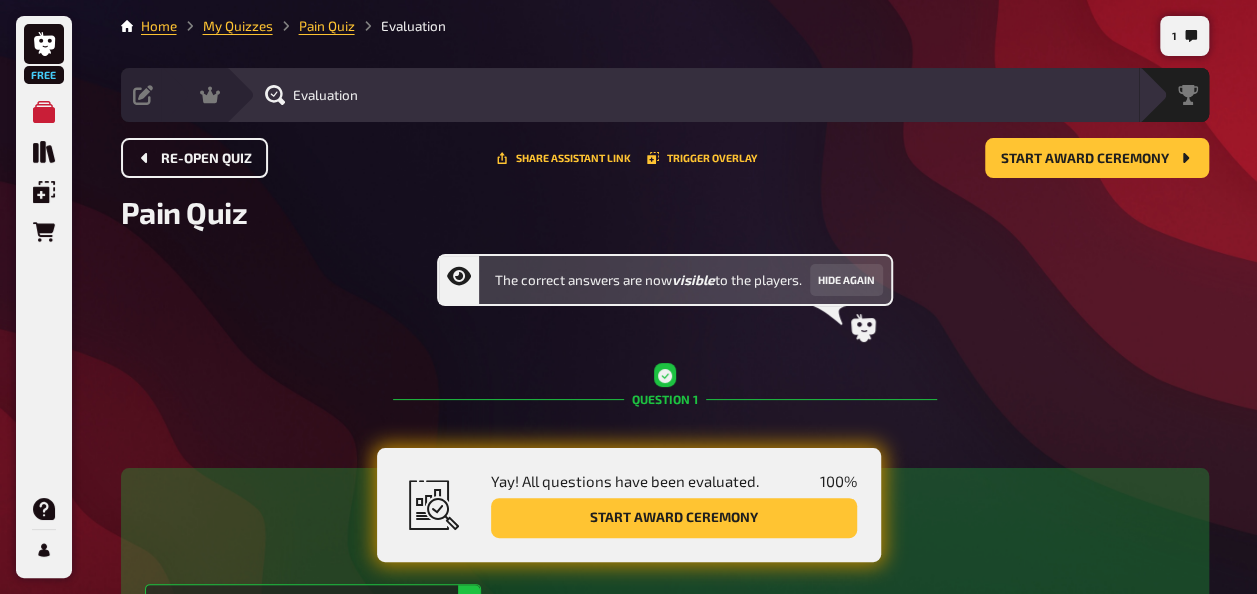 click on "Re-open Quiz" at bounding box center (194, 158) 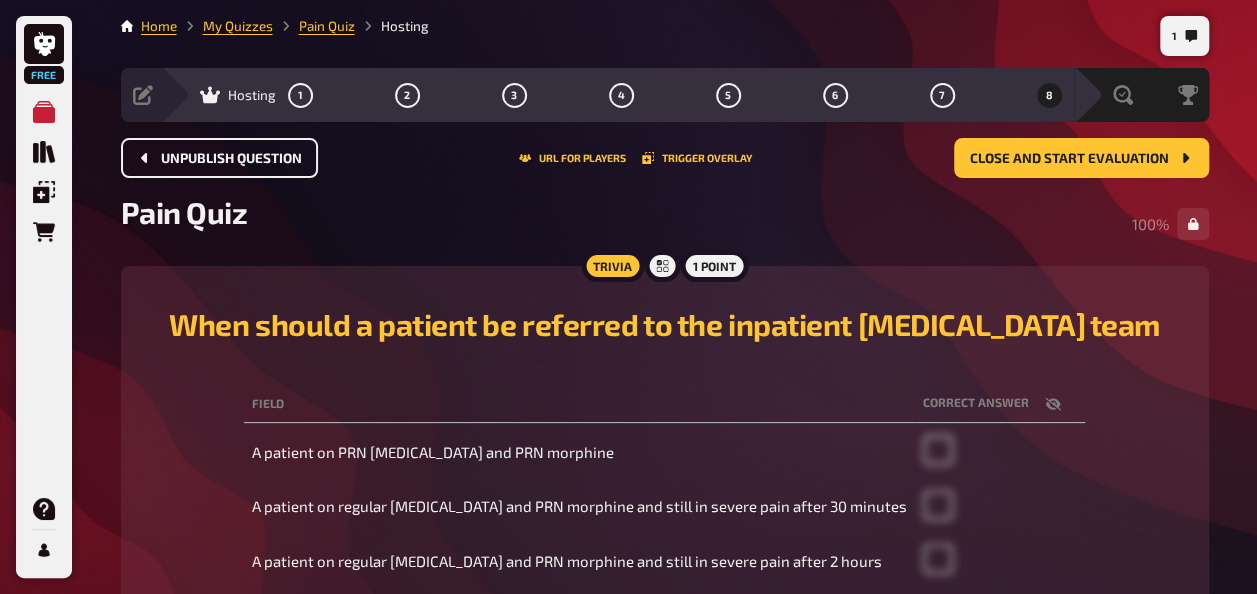 click on "Unpublish question" at bounding box center (231, 159) 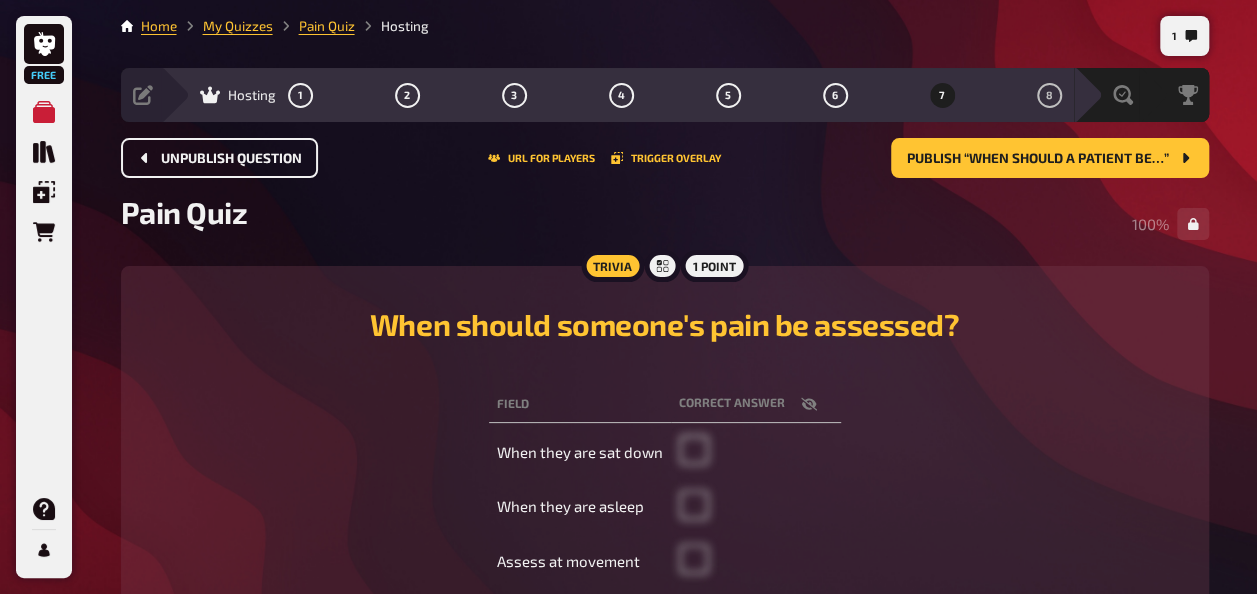 click on "Unpublish question" at bounding box center [231, 159] 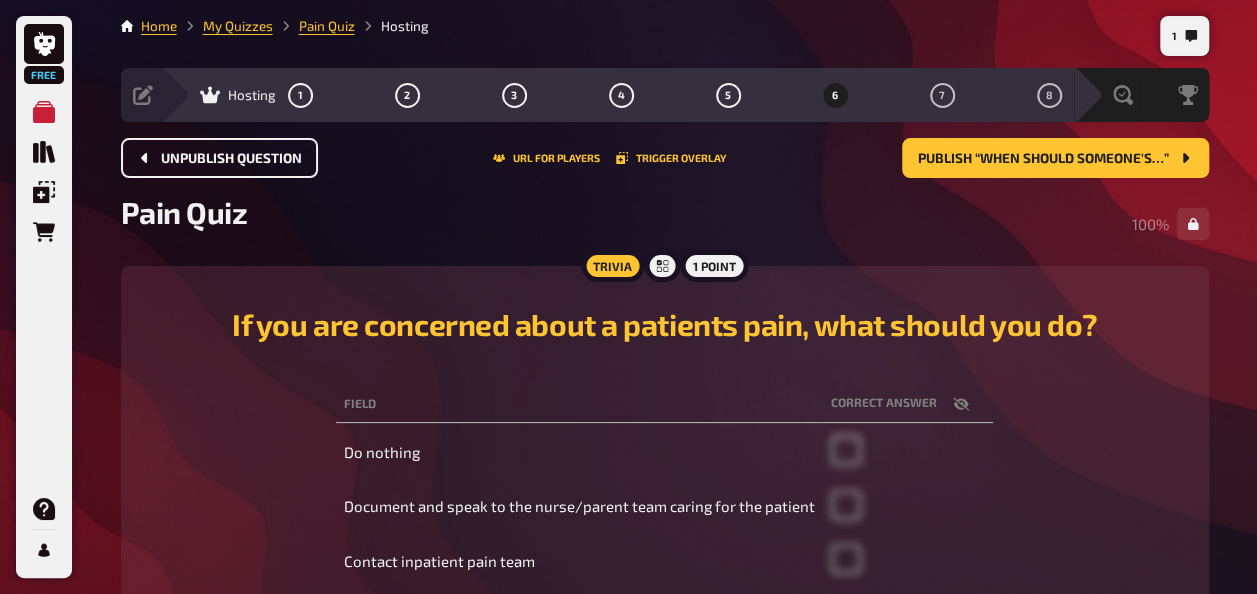 click on "Unpublish question" at bounding box center (231, 159) 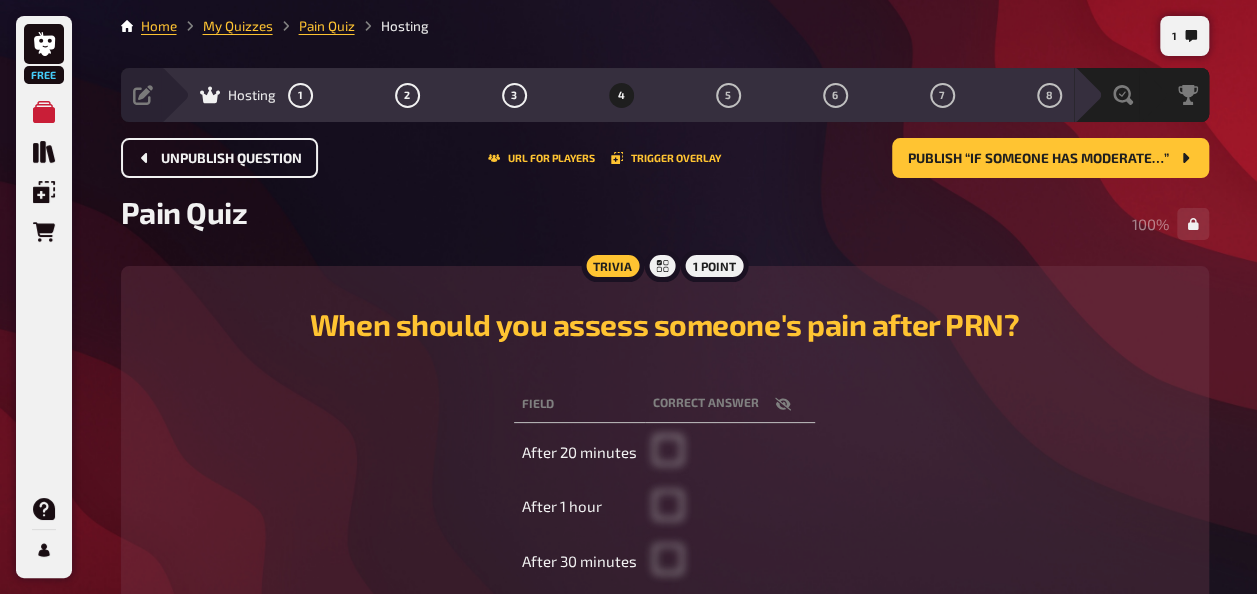 click on "Unpublish question" at bounding box center (231, 159) 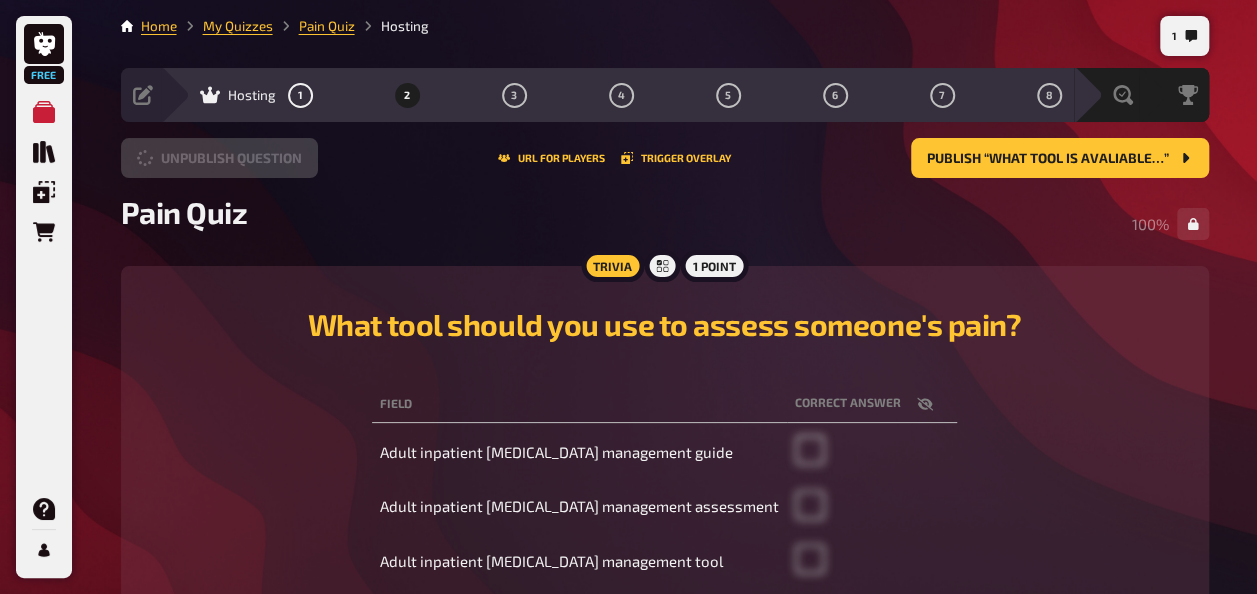 click on "Unpublish question" at bounding box center (219, 158) 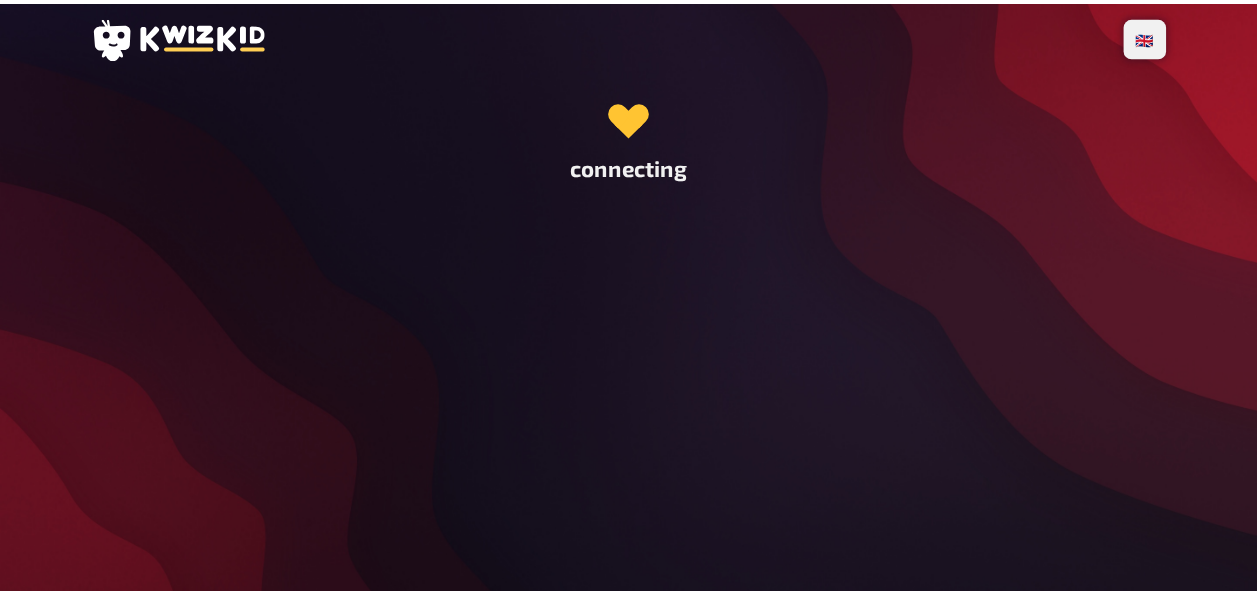 scroll, scrollTop: 0, scrollLeft: 0, axis: both 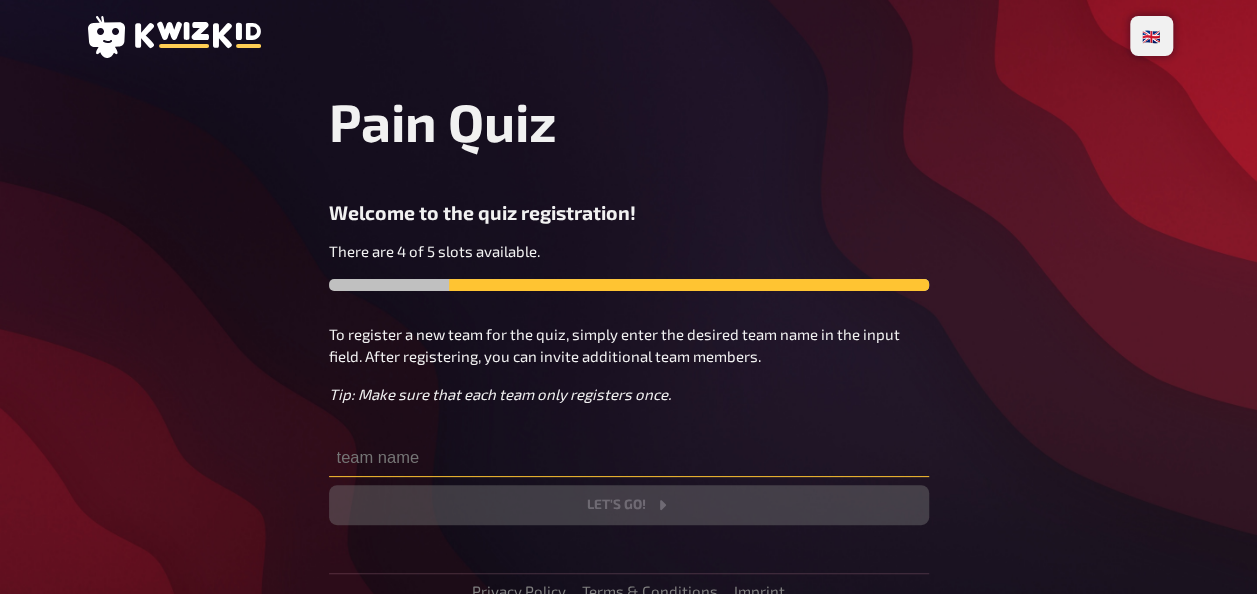 click at bounding box center (629, 457) 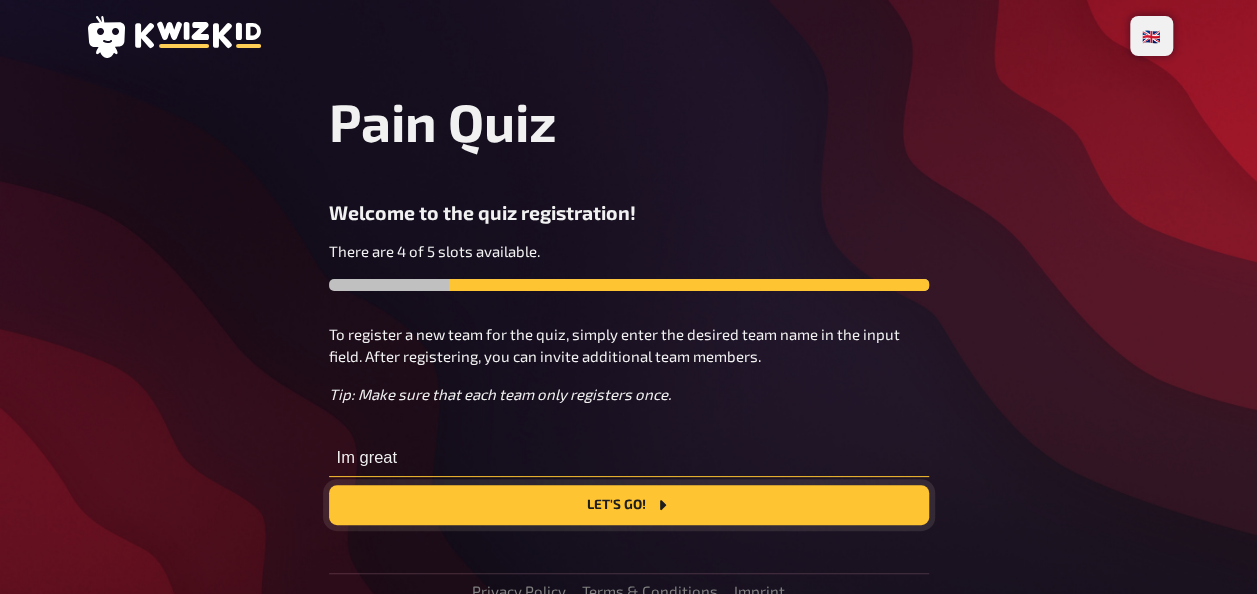 type on "Im great" 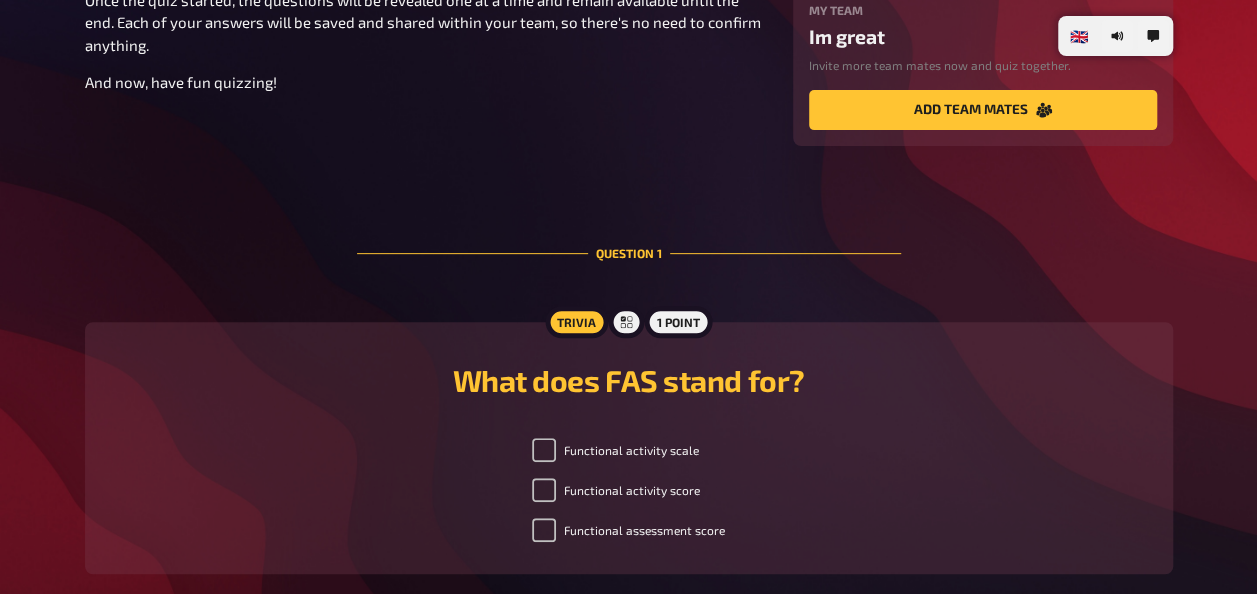 scroll, scrollTop: 350, scrollLeft: 0, axis: vertical 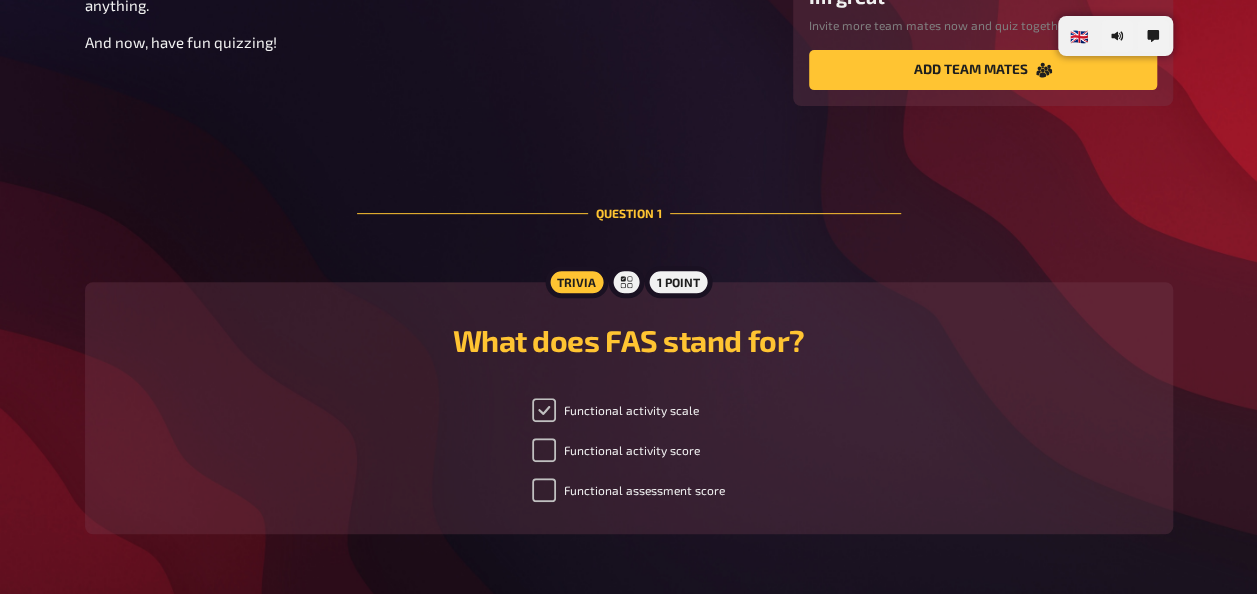 click on "Functional activity scale" at bounding box center [544, 410] 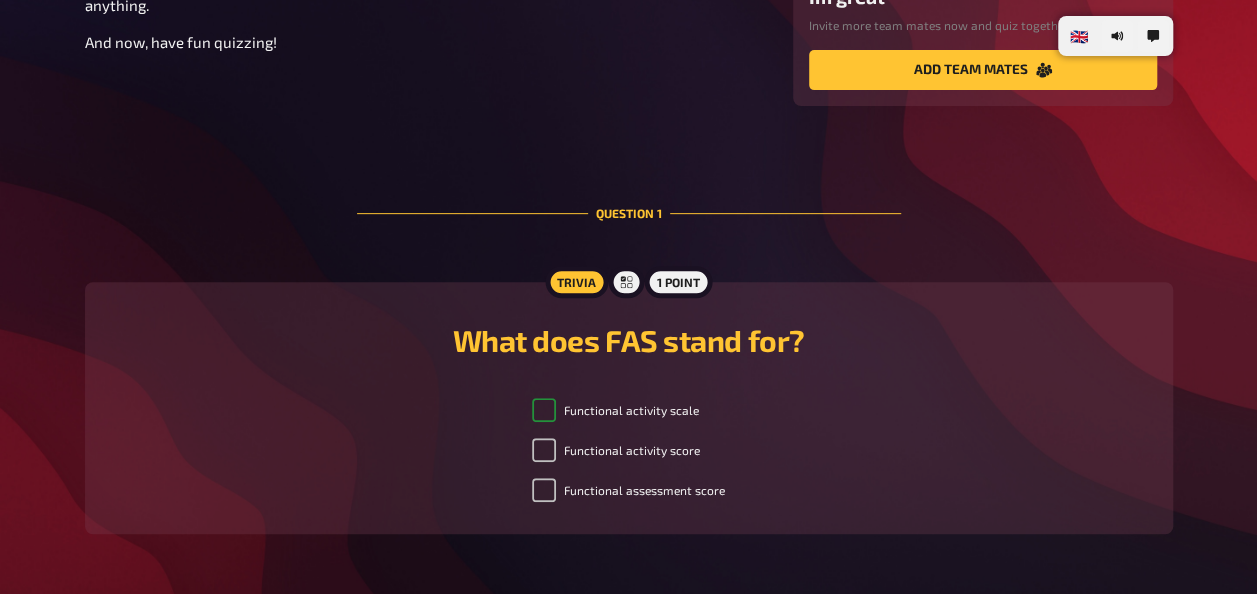 checkbox on "true" 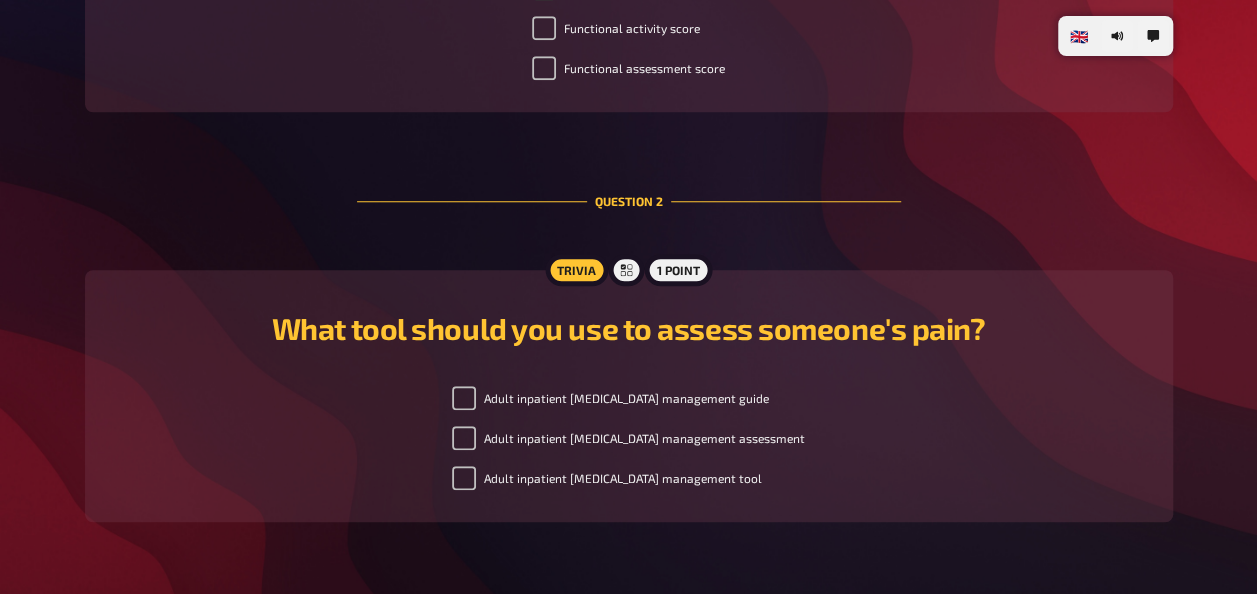 scroll, scrollTop: 830, scrollLeft: 0, axis: vertical 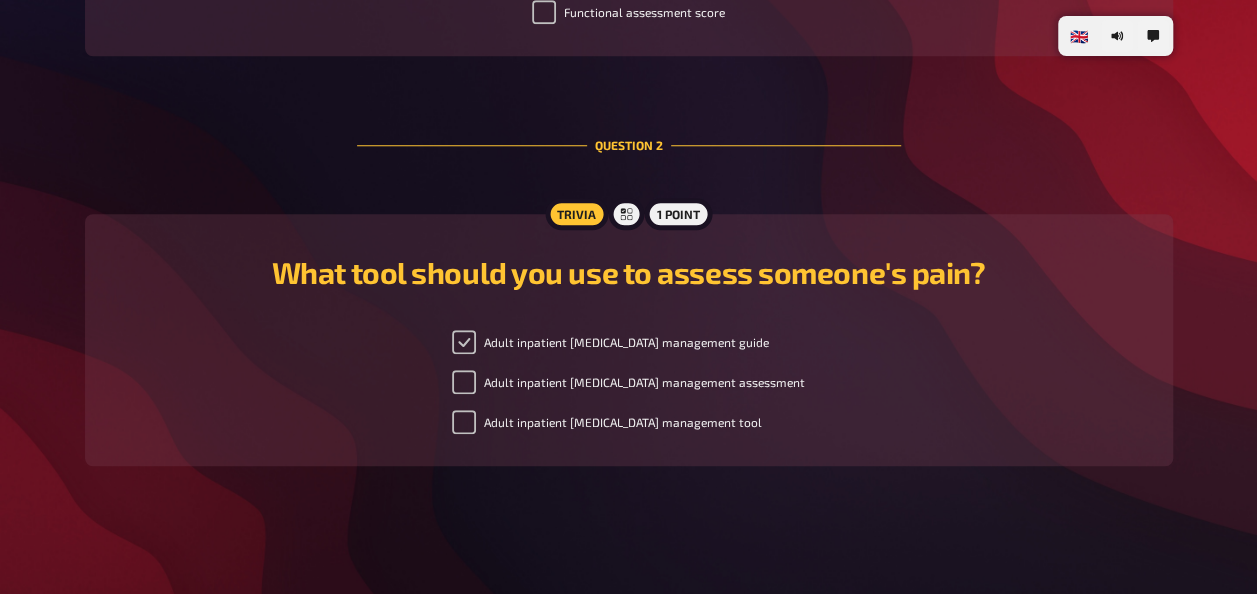 click on "Adult inpatient acute pain management guide" at bounding box center [464, 342] 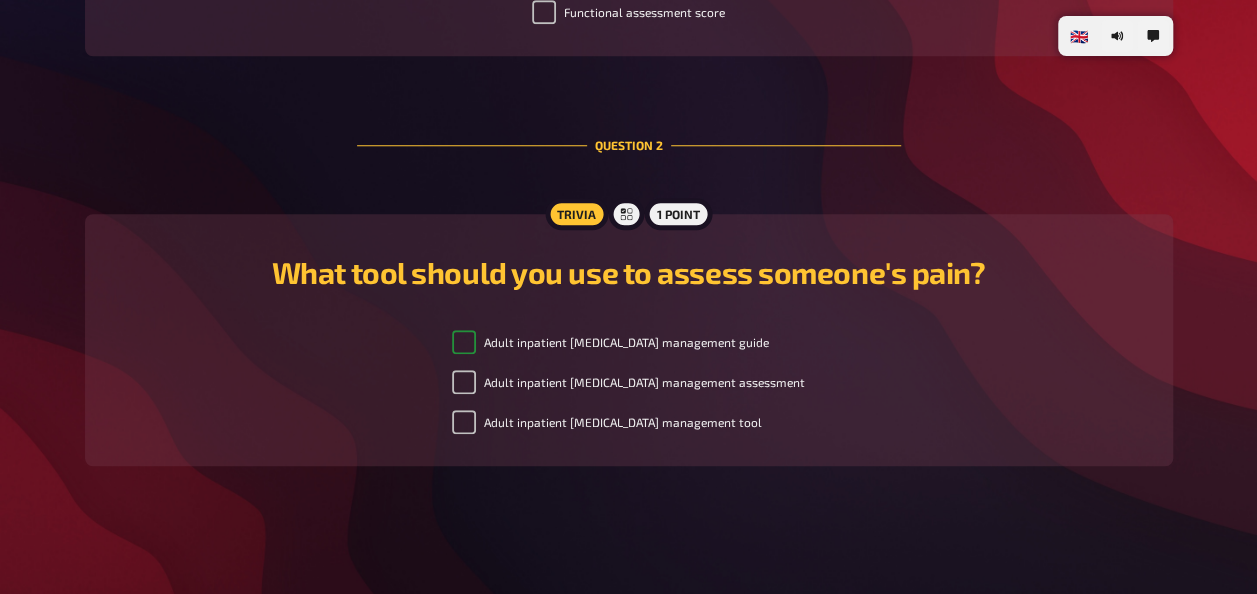 checkbox on "true" 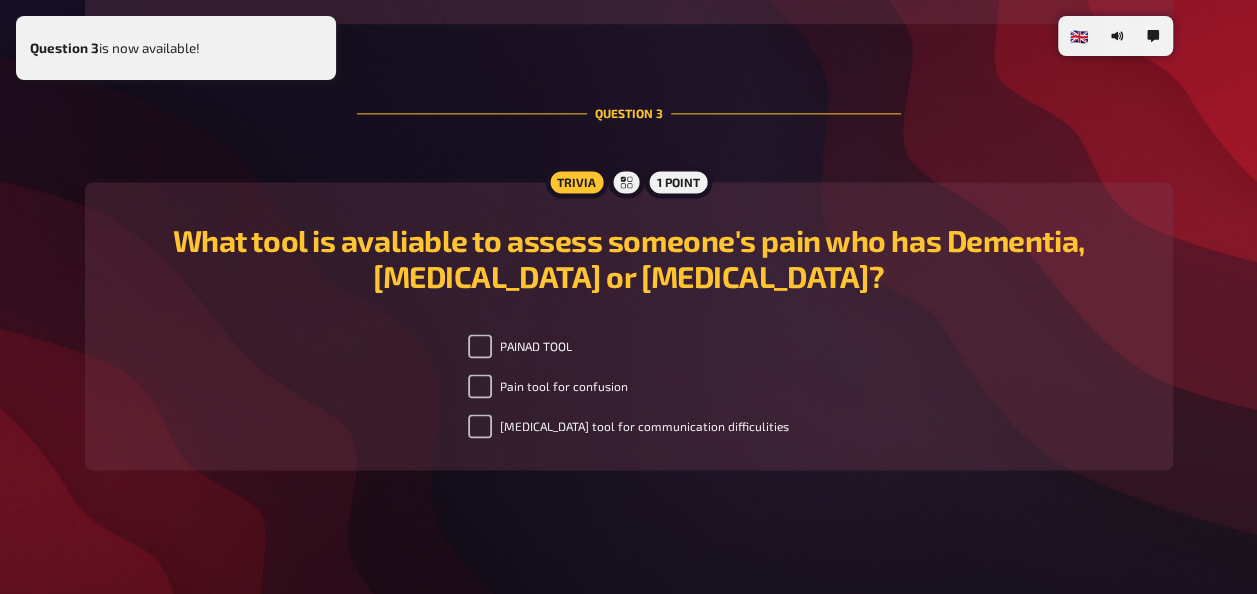 scroll, scrollTop: 1277, scrollLeft: 0, axis: vertical 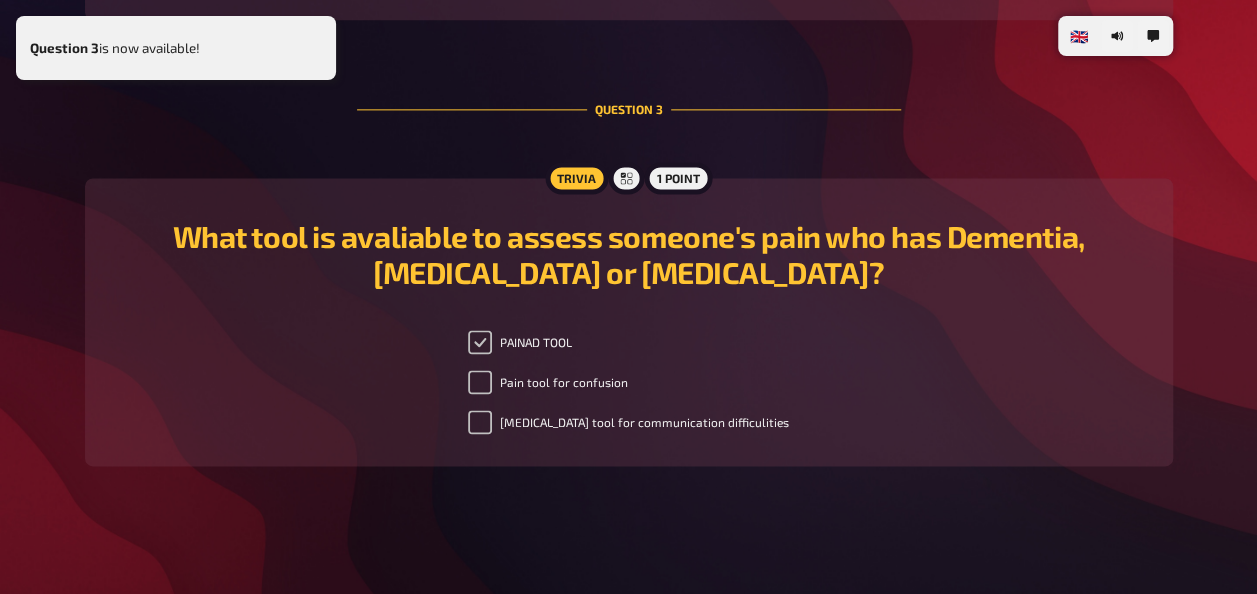 click on "PAINAD TOOL" at bounding box center [480, 342] 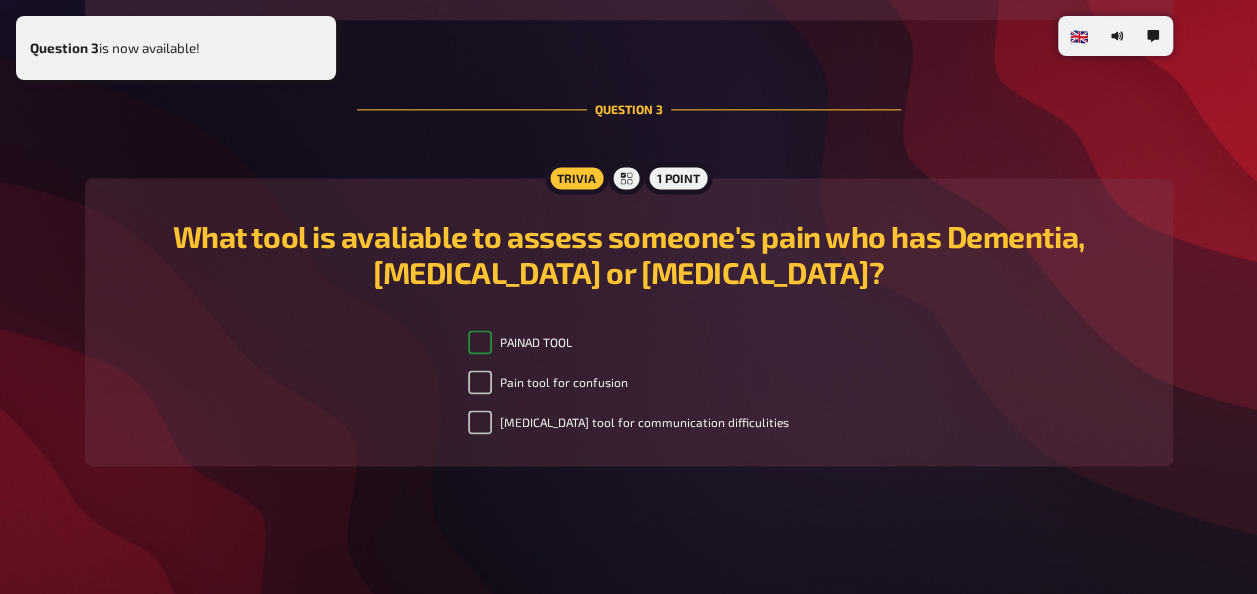 checkbox on "true" 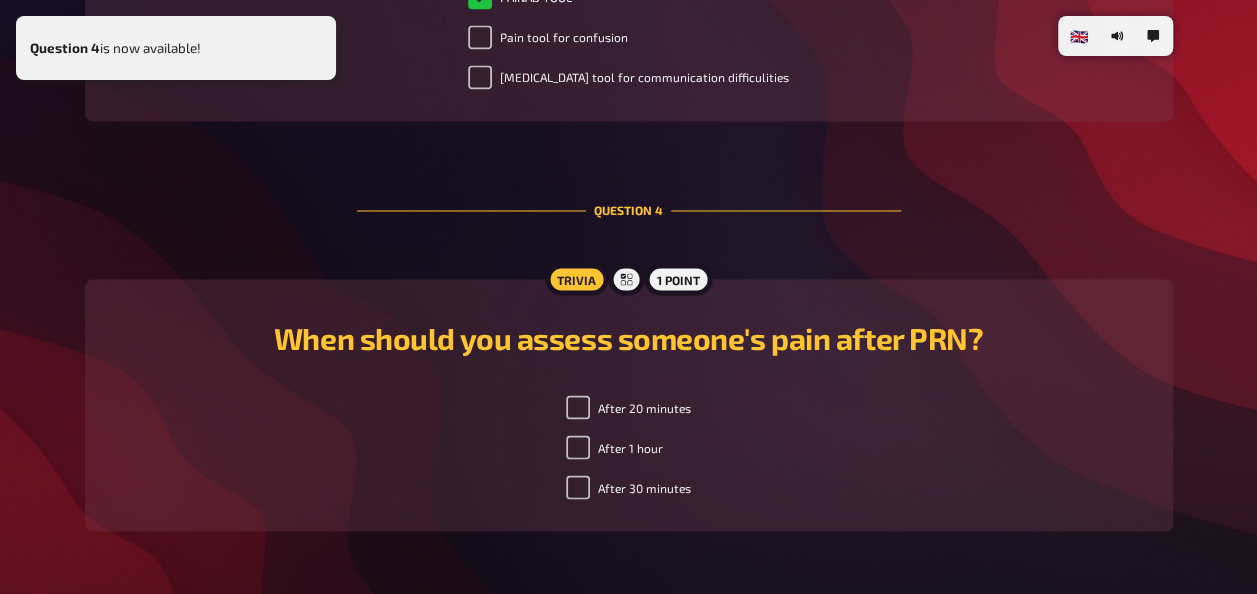 scroll, scrollTop: 1688, scrollLeft: 0, axis: vertical 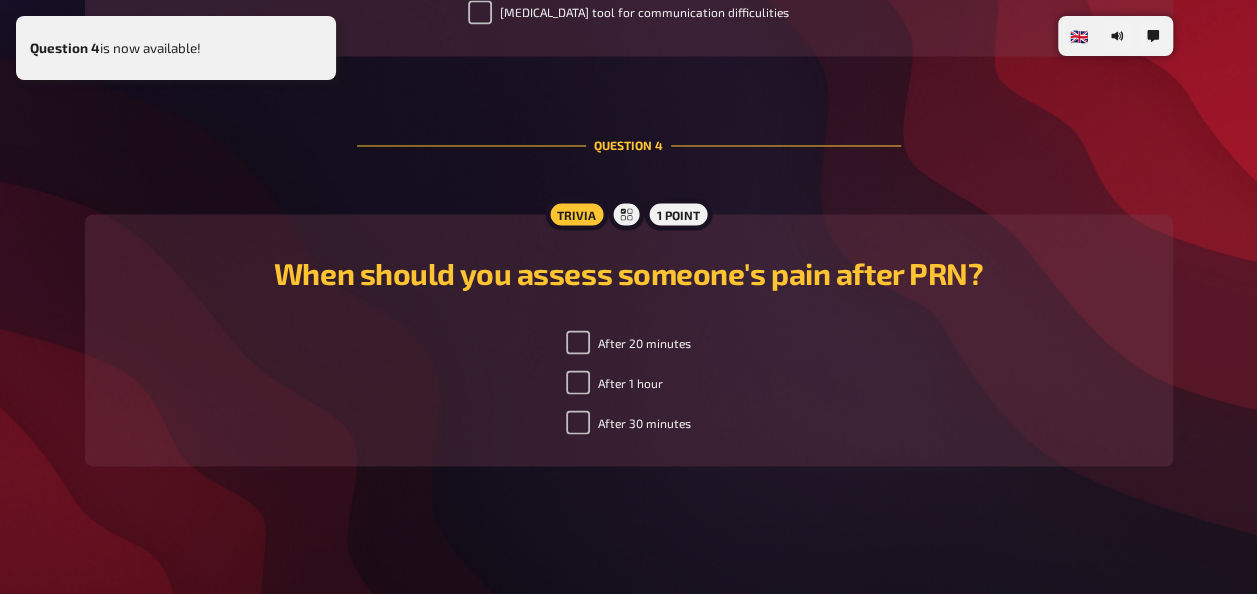 click on "After 30 minutes" at bounding box center (578, 422) 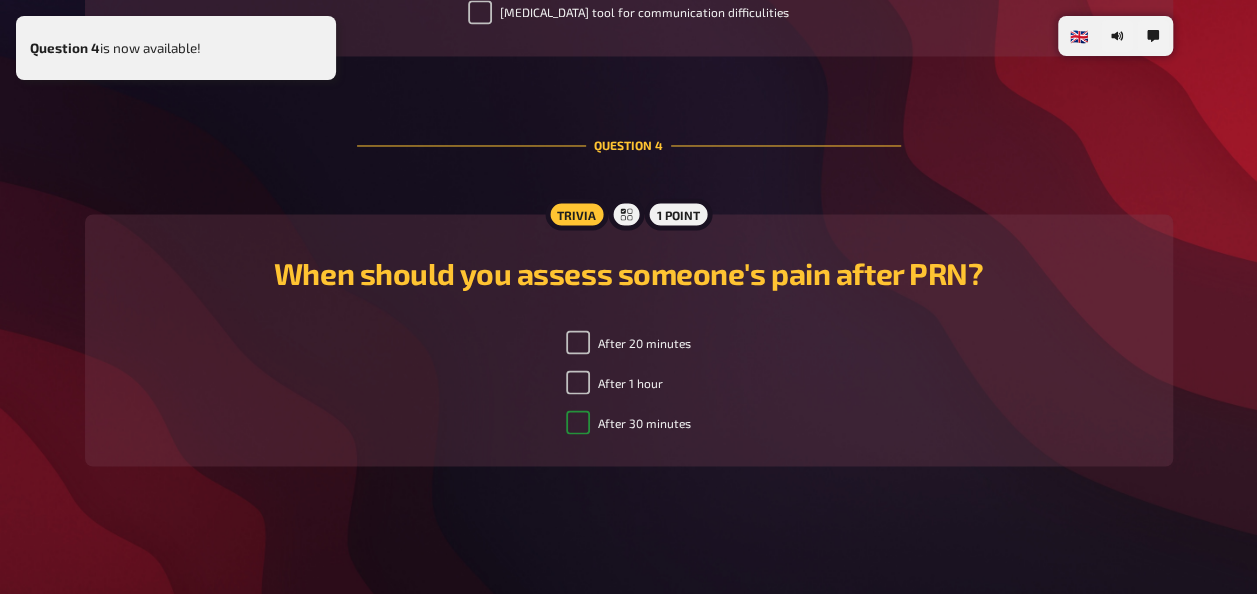 checkbox on "true" 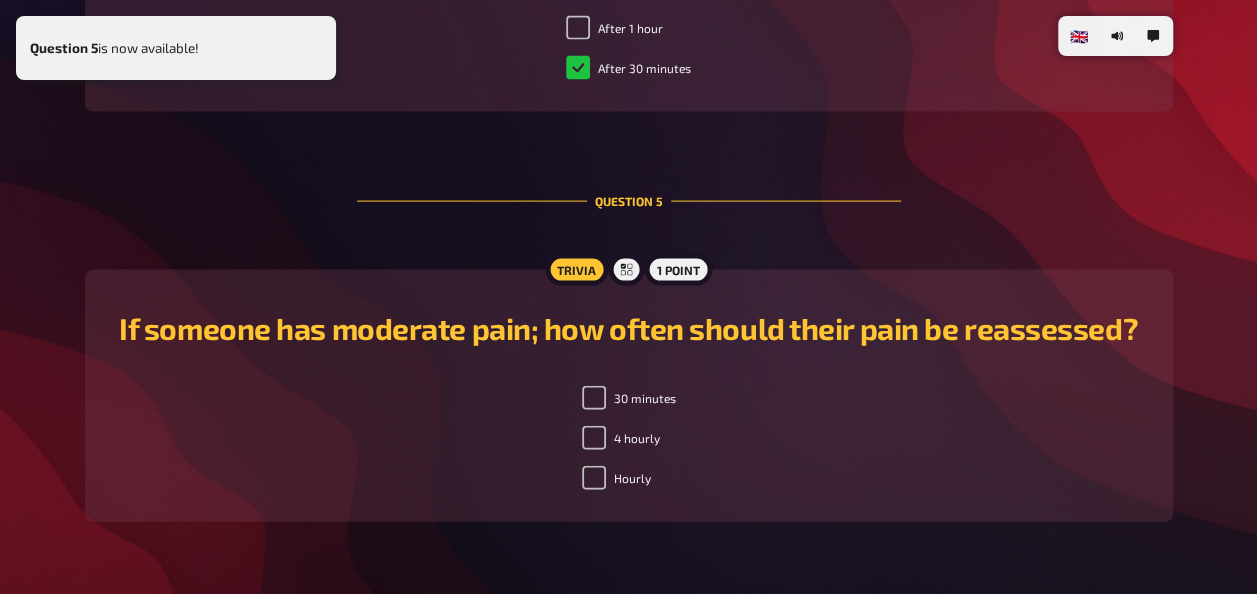 scroll, scrollTop: 2098, scrollLeft: 0, axis: vertical 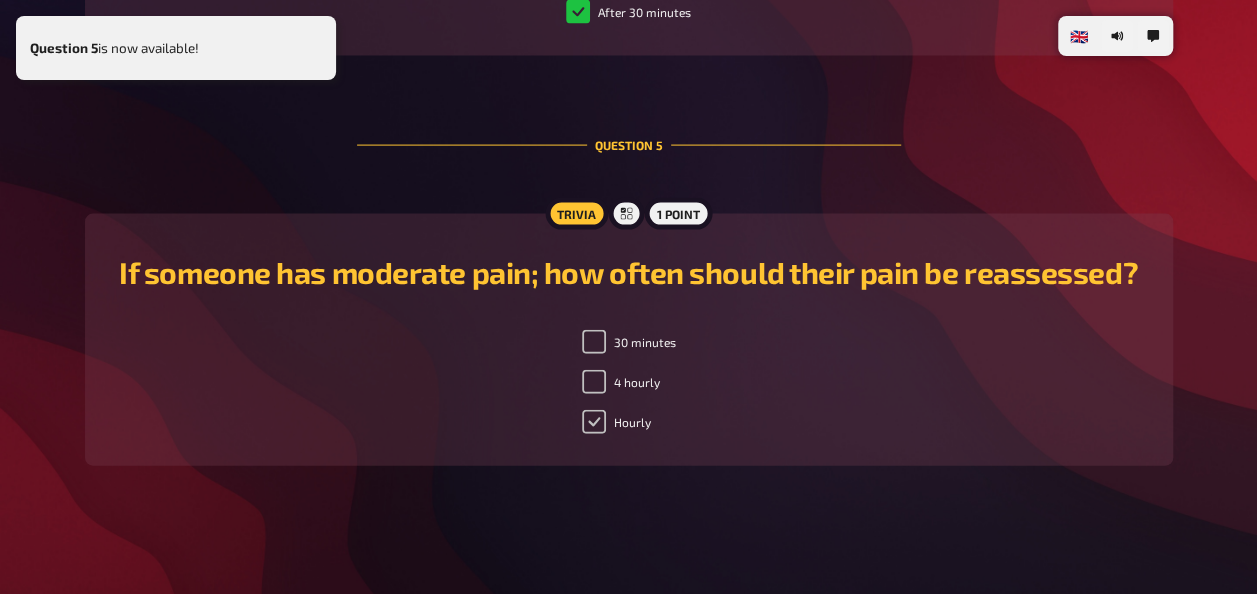 click on "Hourly" at bounding box center (594, 422) 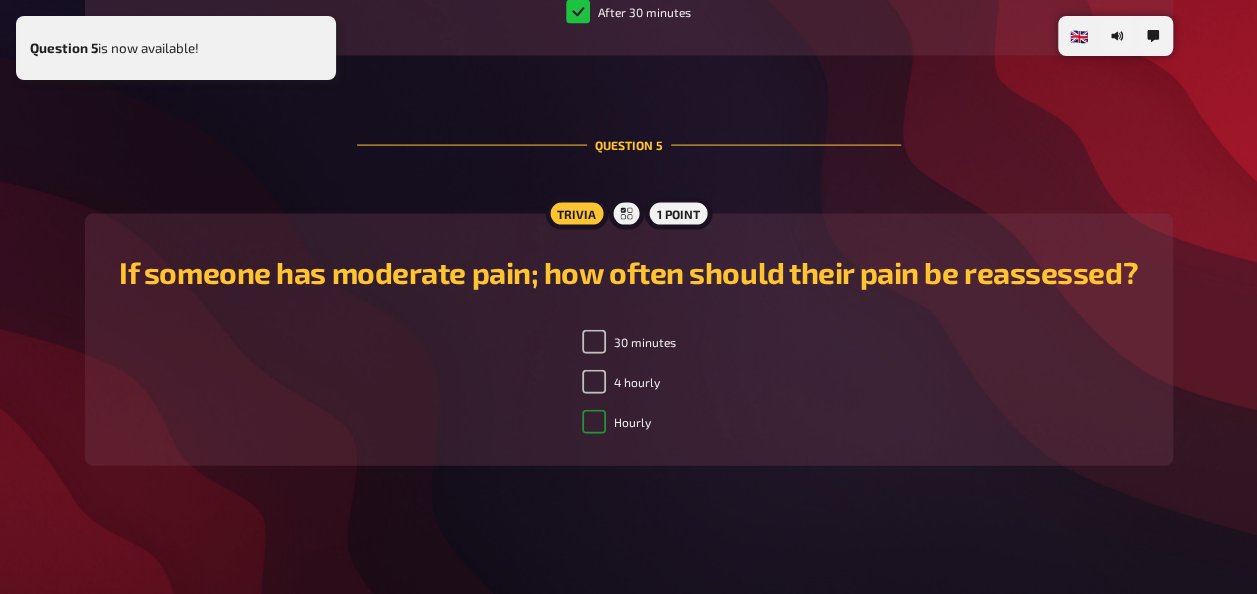 checkbox on "true" 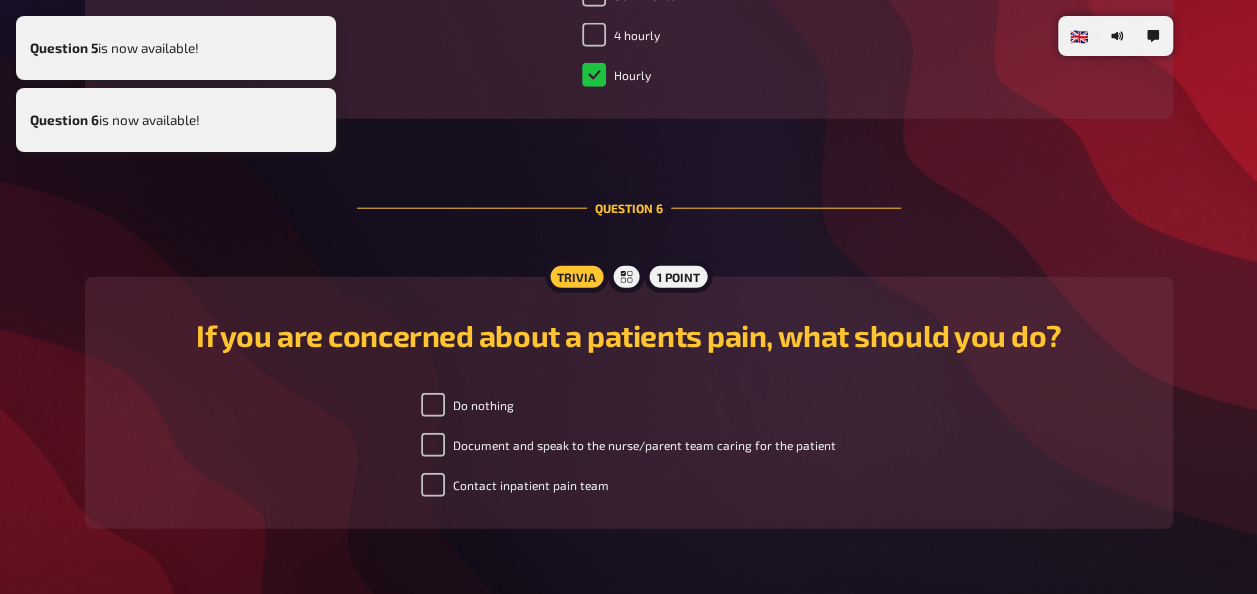 scroll, scrollTop: 2509, scrollLeft: 0, axis: vertical 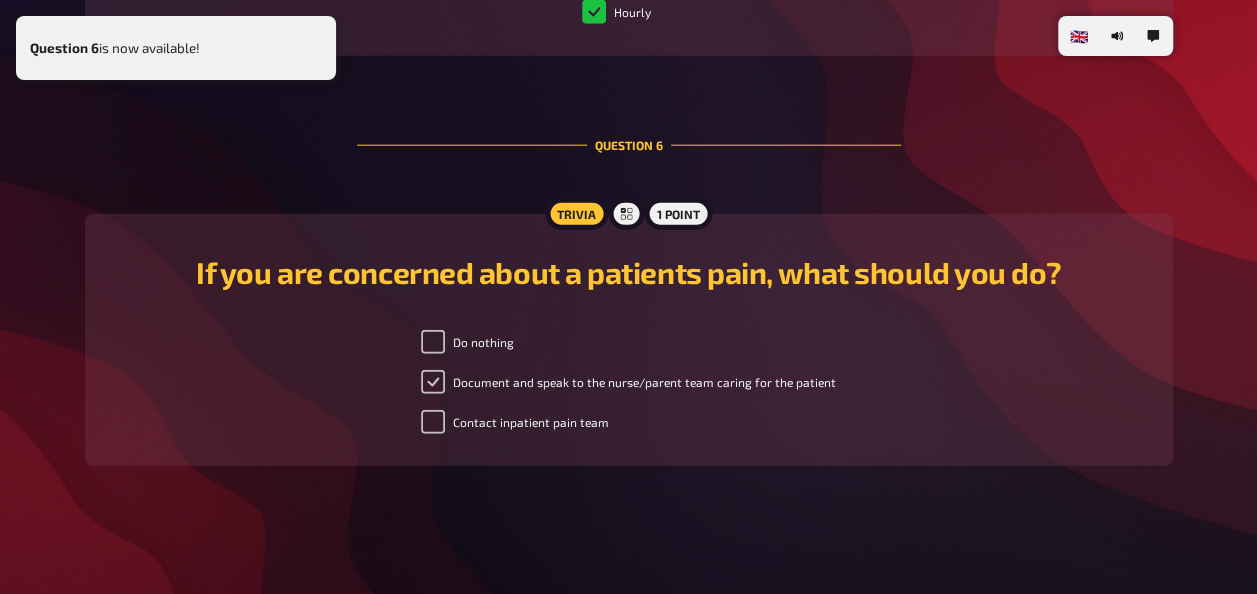 click on "Document and speak to the nurse/parent team caring for the patient" at bounding box center [433, 382] 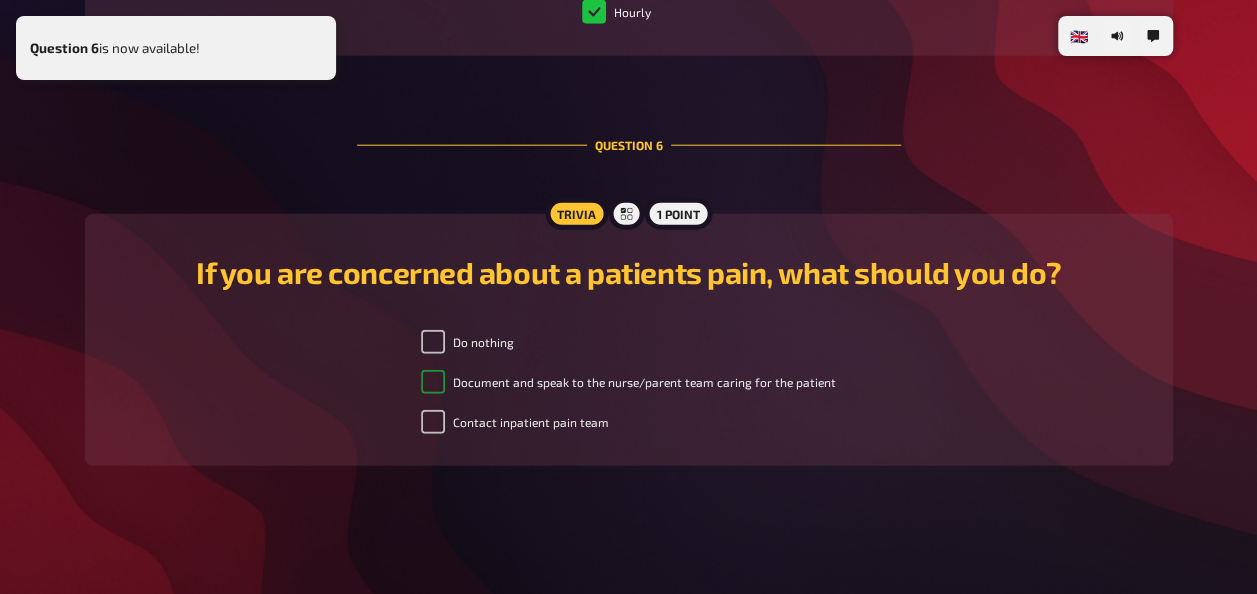 checkbox on "true" 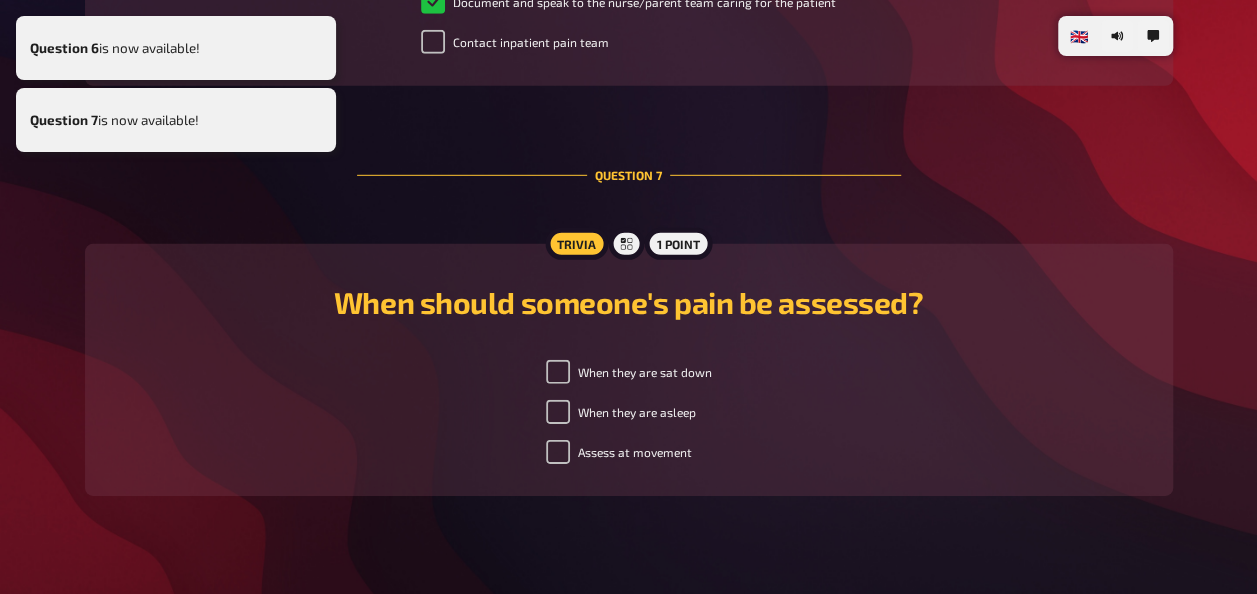 scroll, scrollTop: 2920, scrollLeft: 0, axis: vertical 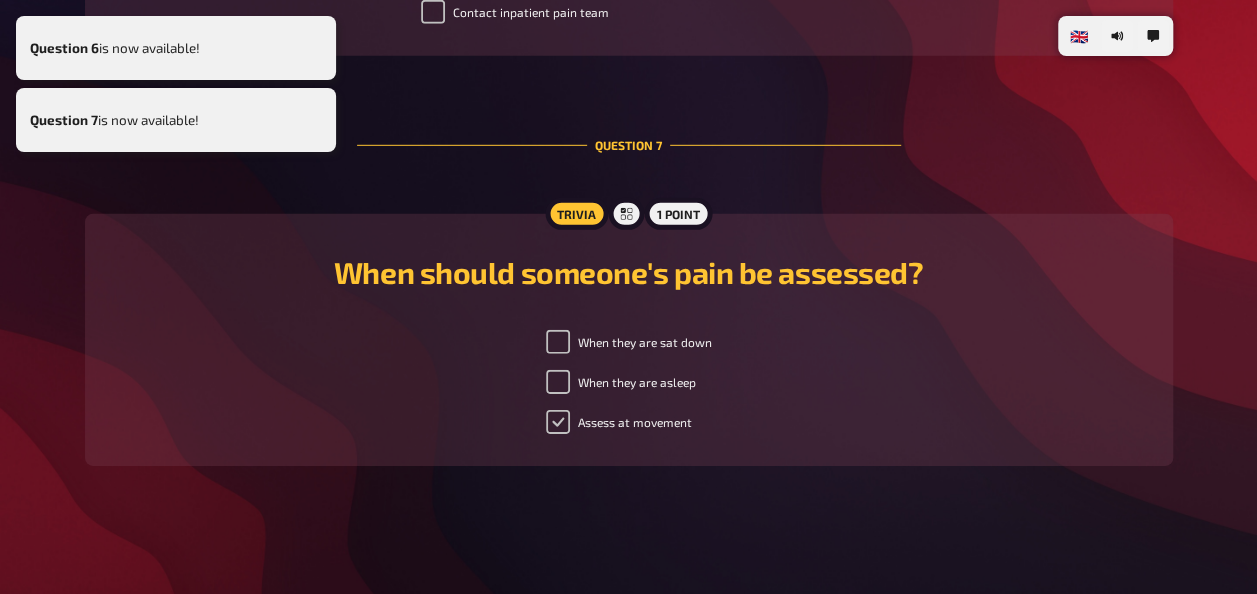 click on "Assess at movement" at bounding box center (558, 422) 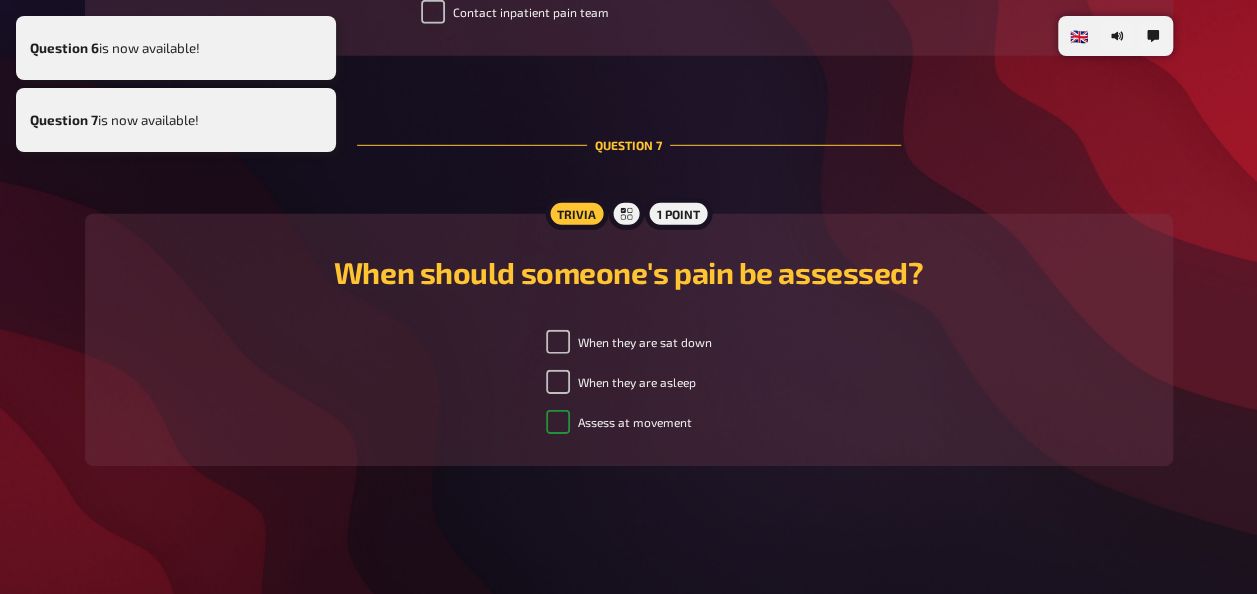 checkbox on "true" 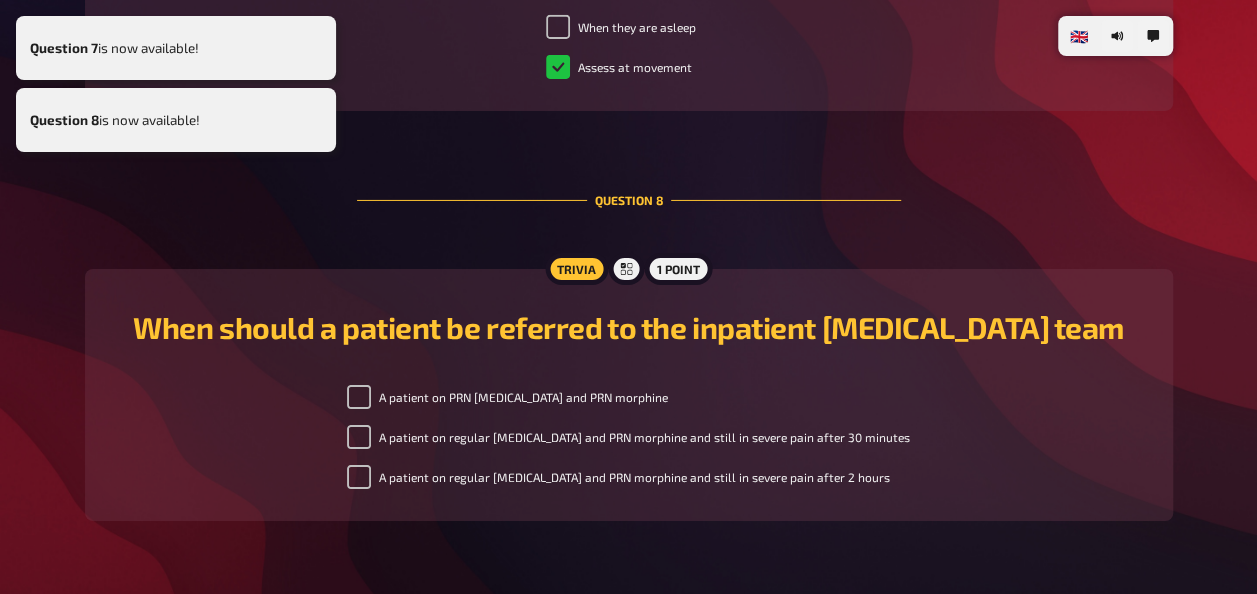 scroll, scrollTop: 3330, scrollLeft: 0, axis: vertical 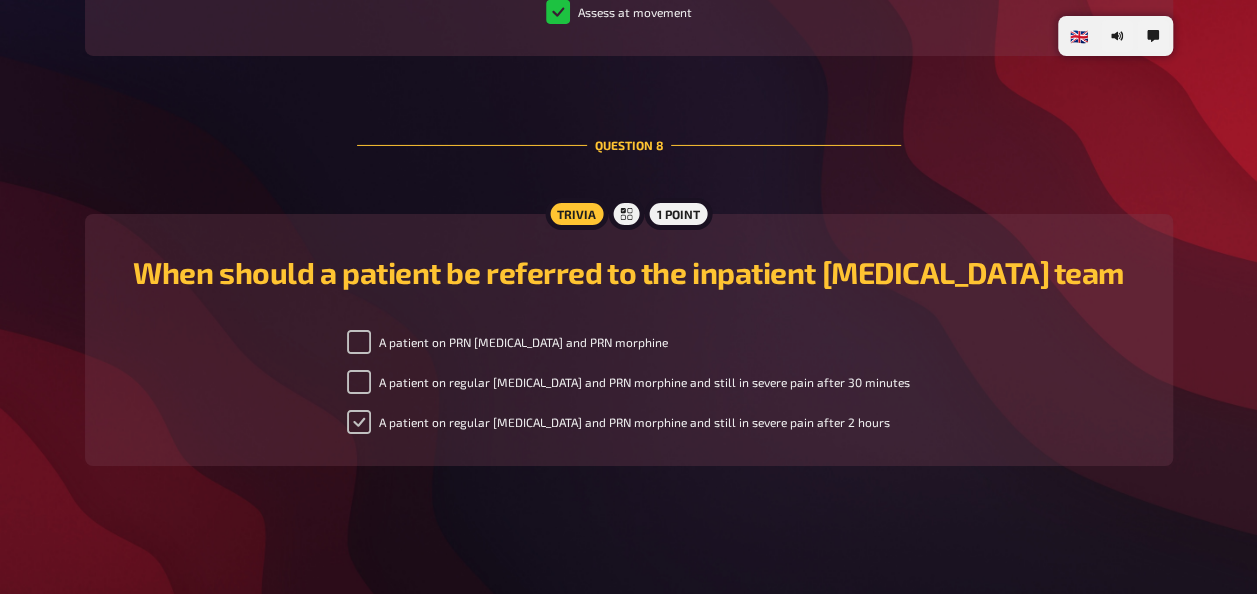 click on "A patient on regular analgesia and PRN morphine and still in severe pain after 2 hours" at bounding box center [359, 422] 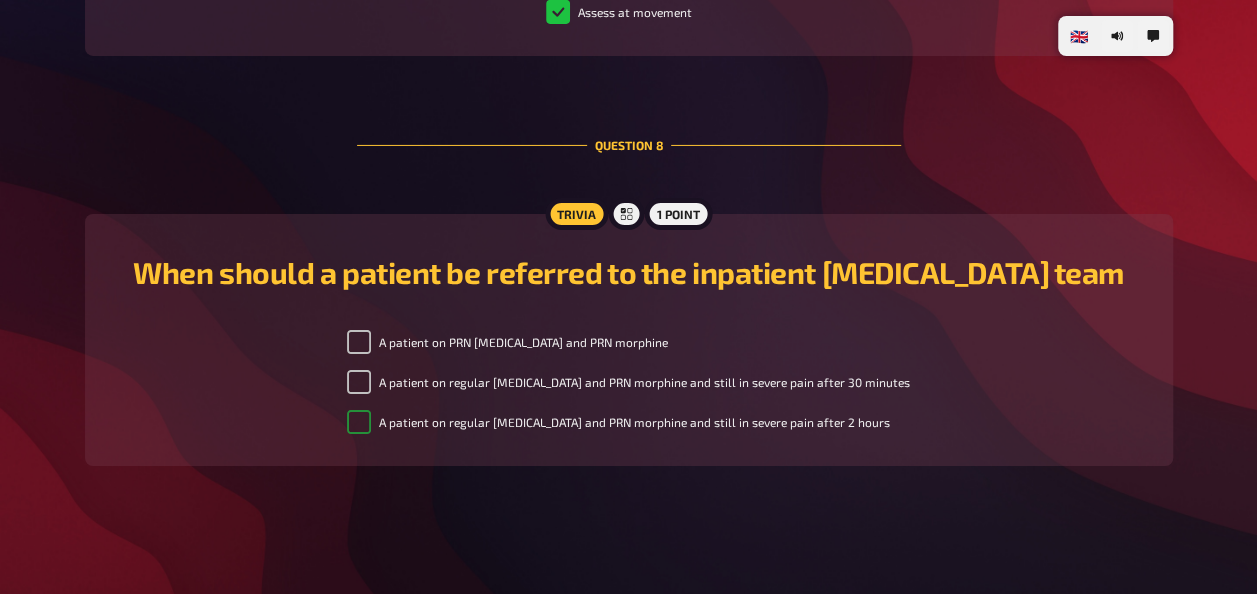 checkbox on "true" 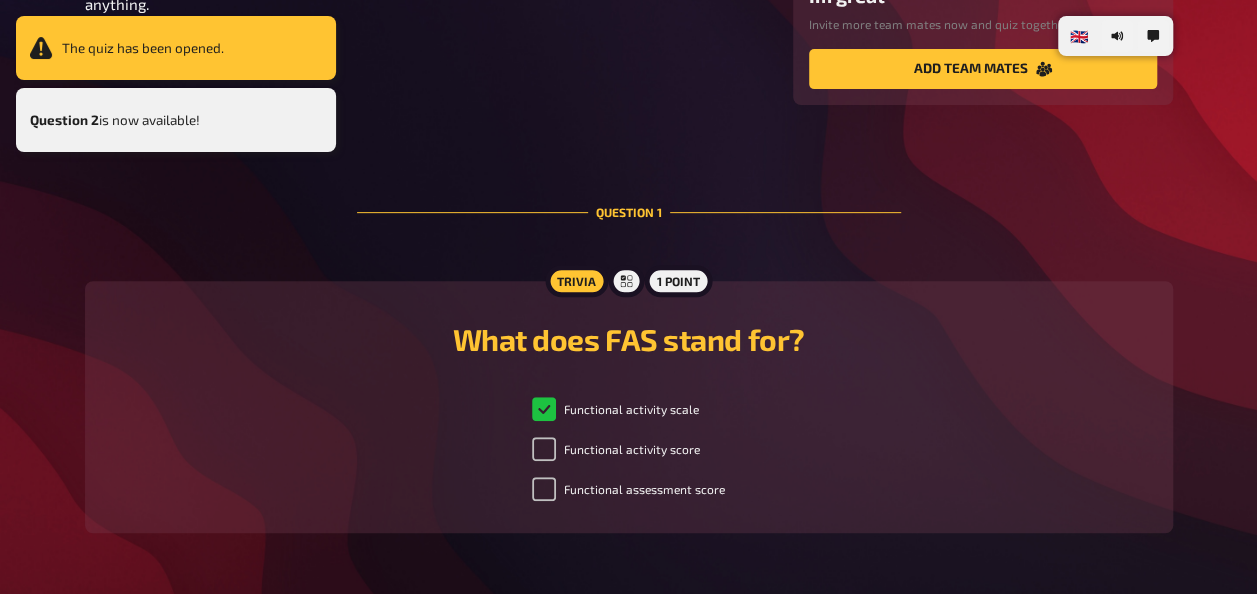 scroll, scrollTop: 132, scrollLeft: 0, axis: vertical 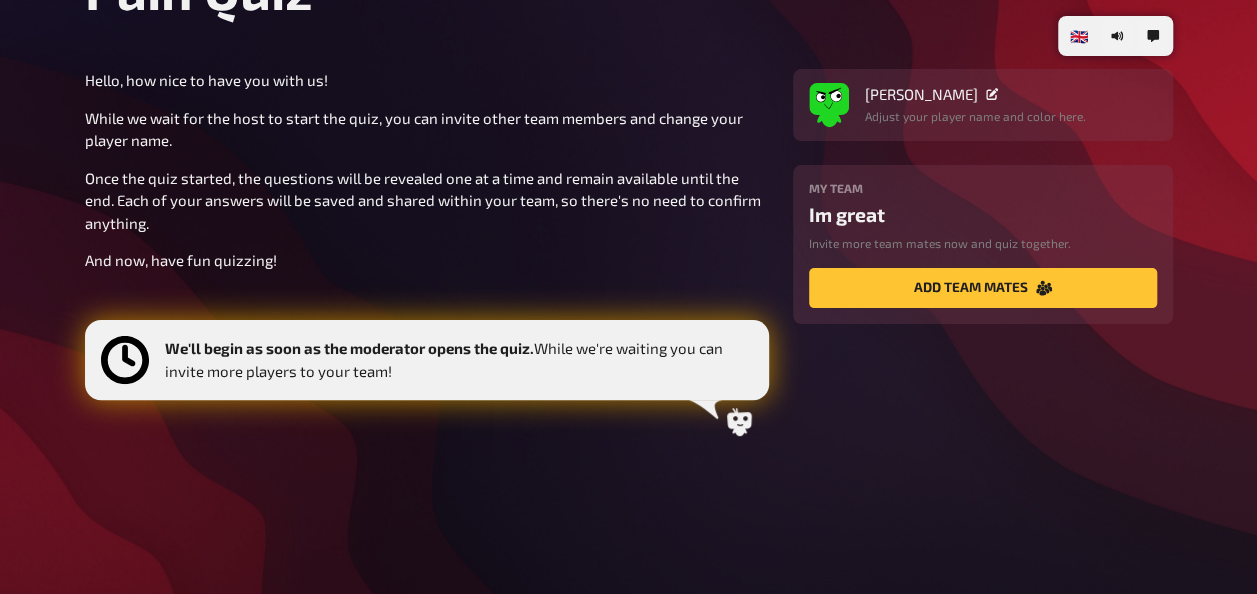 click on "Hello, how nice to have you with us! While we wait for the host to start the quiz, you can invite other team members and change your player name. Once the quiz started, the questions will be revealed one at a time and remain available until the end. Each of your answers will be saved and shared within your team, so there's no need to confirm anything. And now, have fun quizzing! We'll begin as soon as the moderator opens the quiz.
While we're waiting you can invite more players to your team!" at bounding box center [427, 258] 